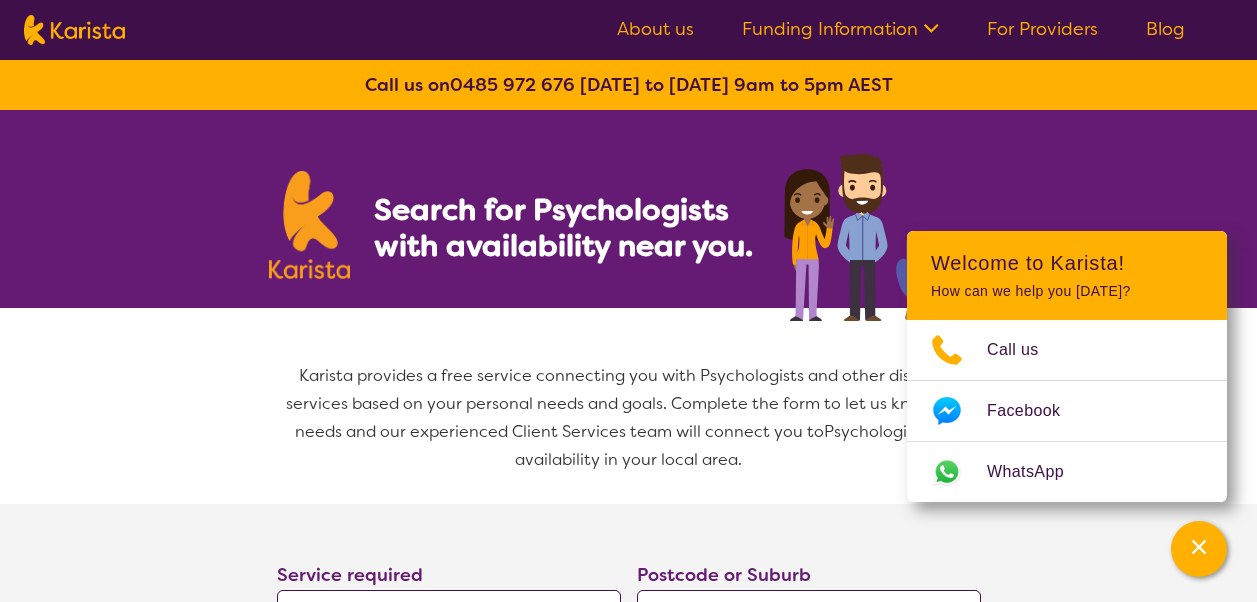 select on "Psychology" 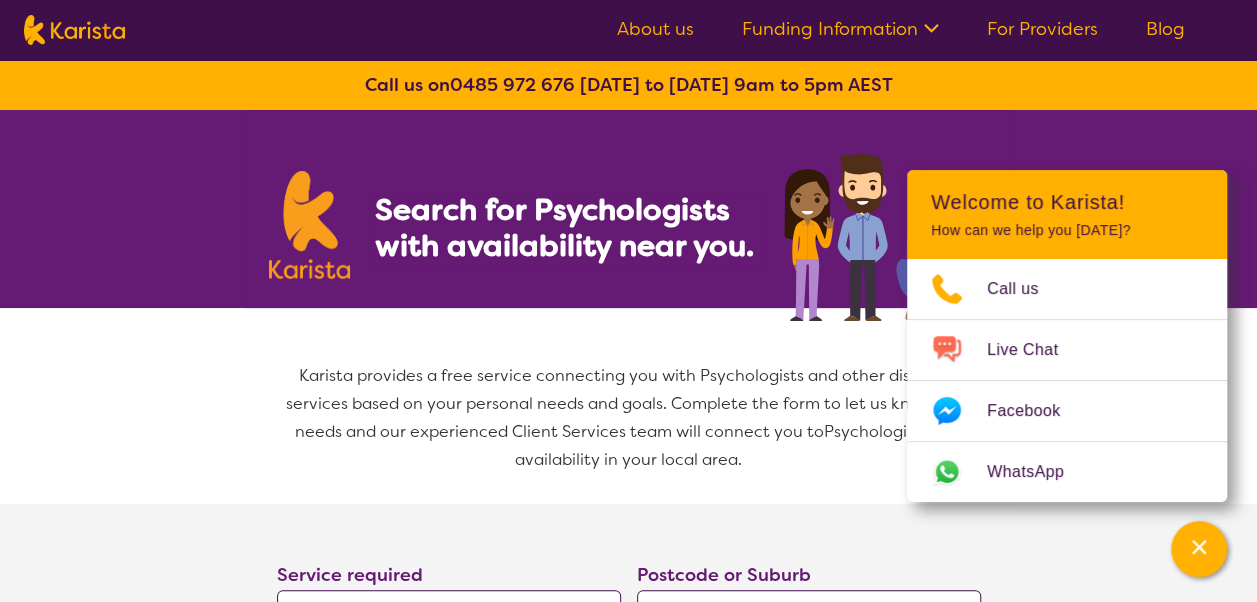 scroll, scrollTop: 198, scrollLeft: 0, axis: vertical 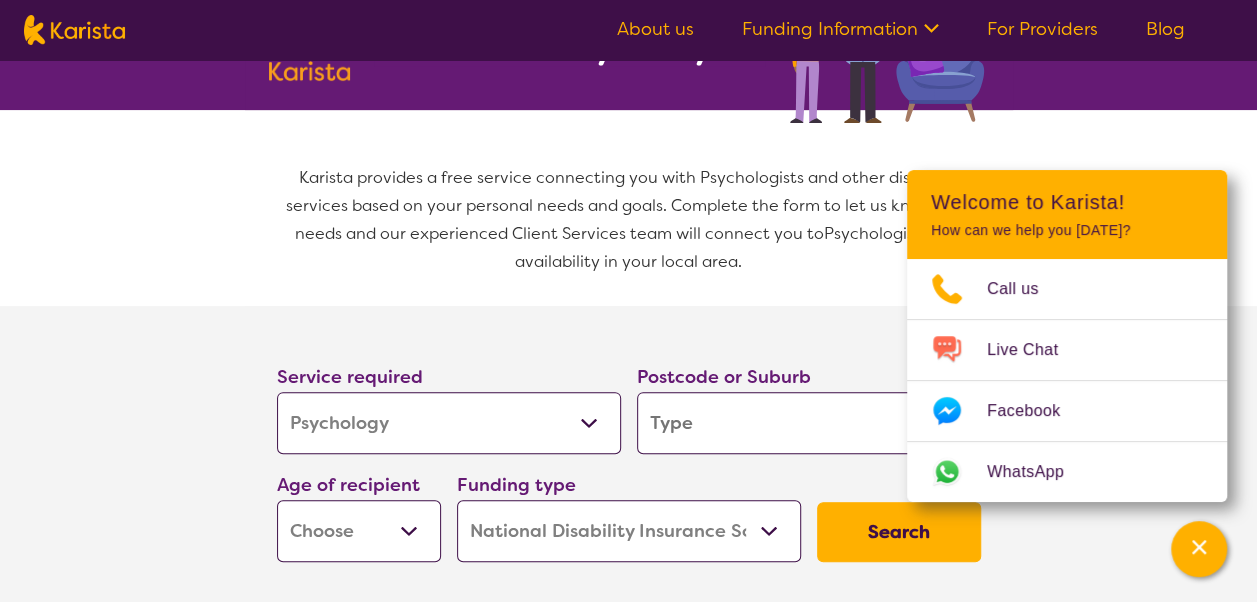click at bounding box center [809, 423] 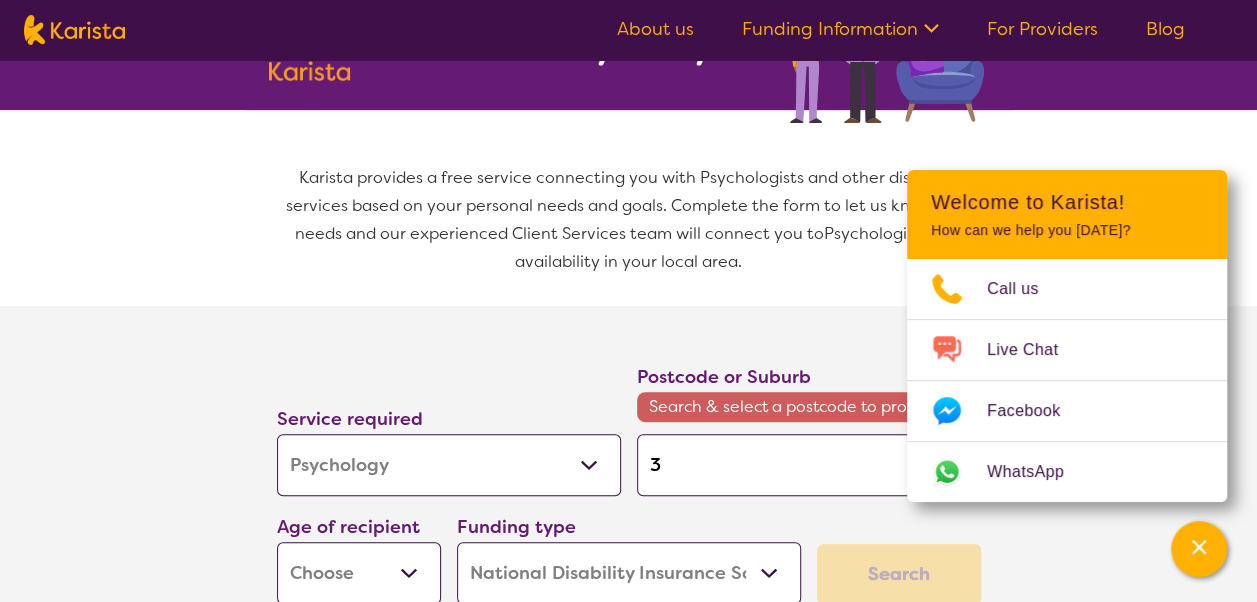type on "33" 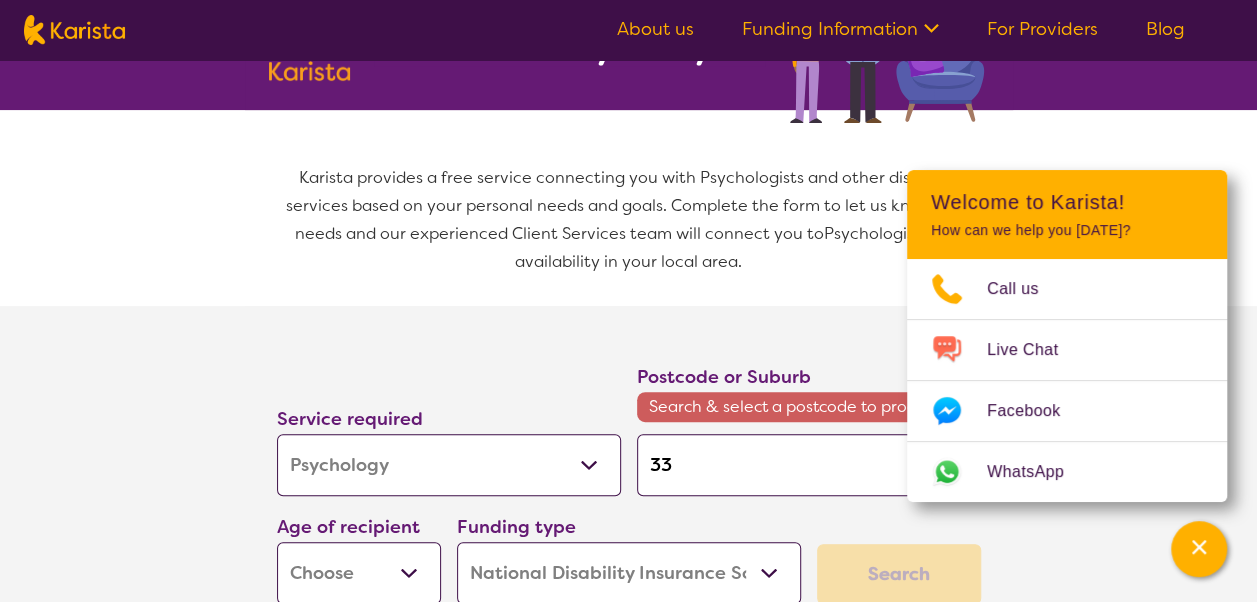 type on "3" 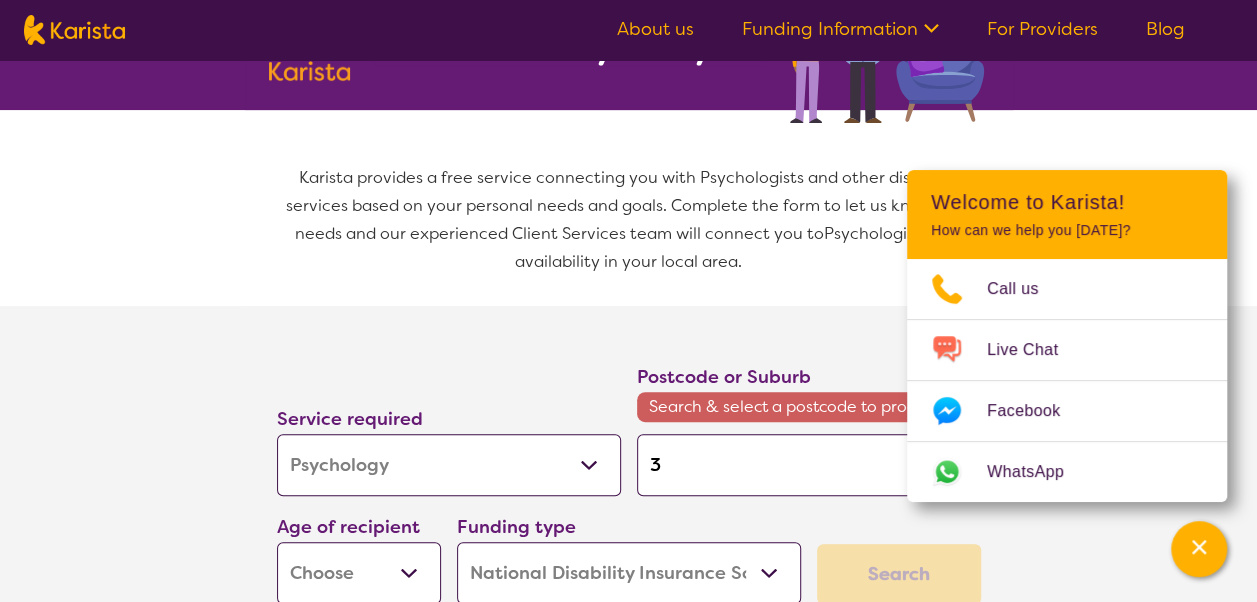 type on "31" 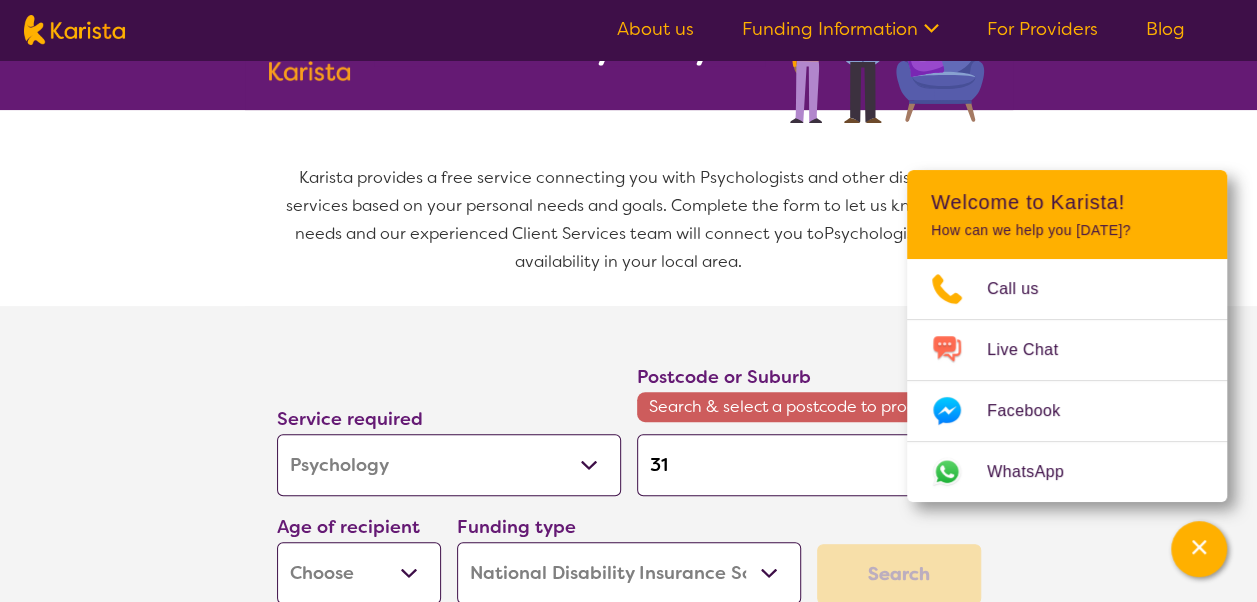 type on "313" 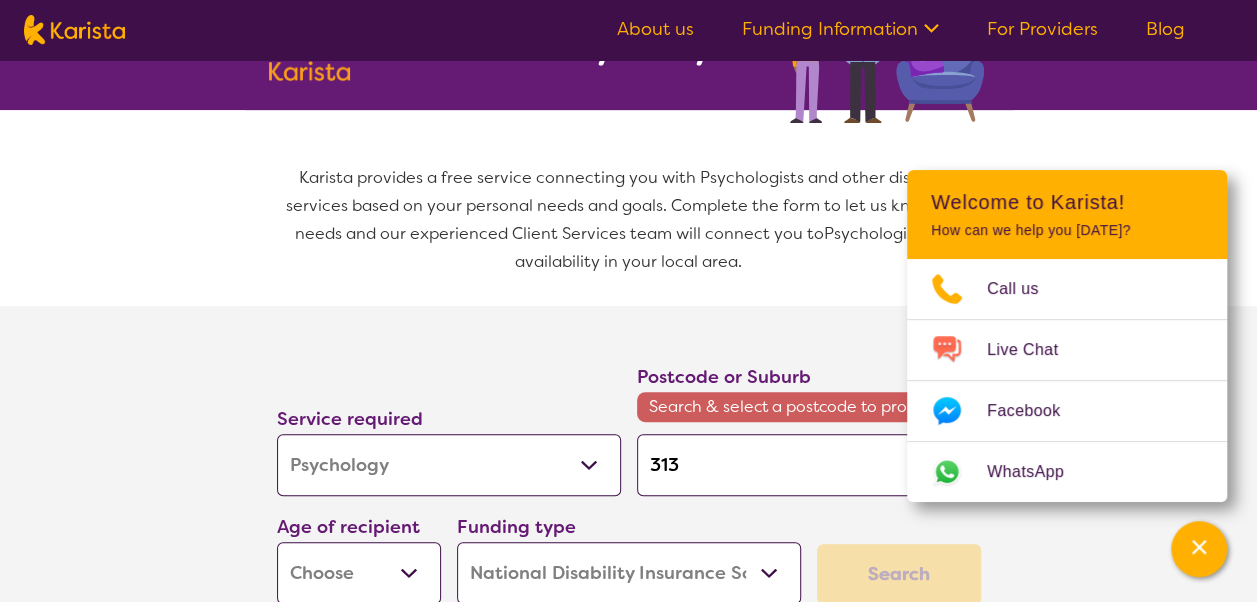 type on "3136" 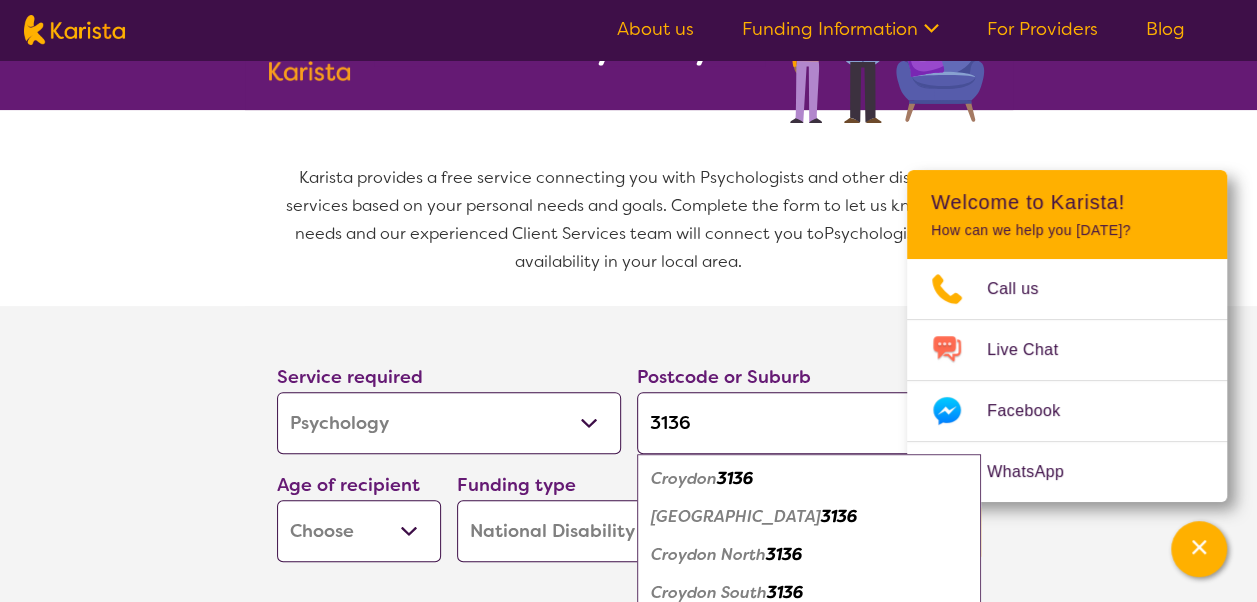 type on "3136" 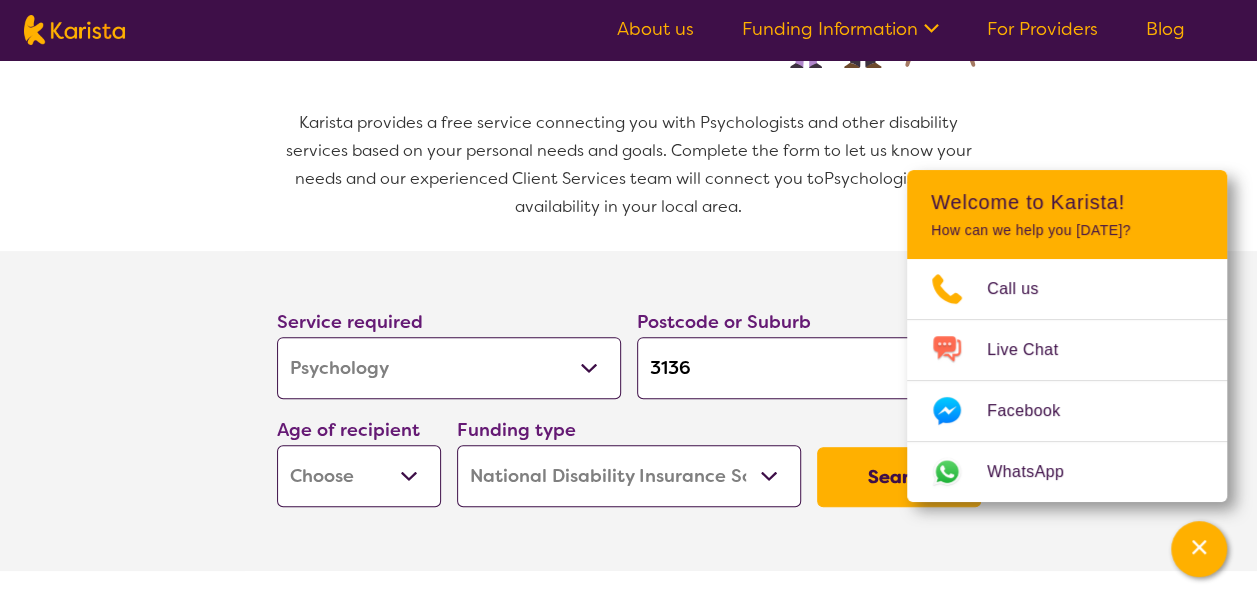 scroll, scrollTop: 265, scrollLeft: 0, axis: vertical 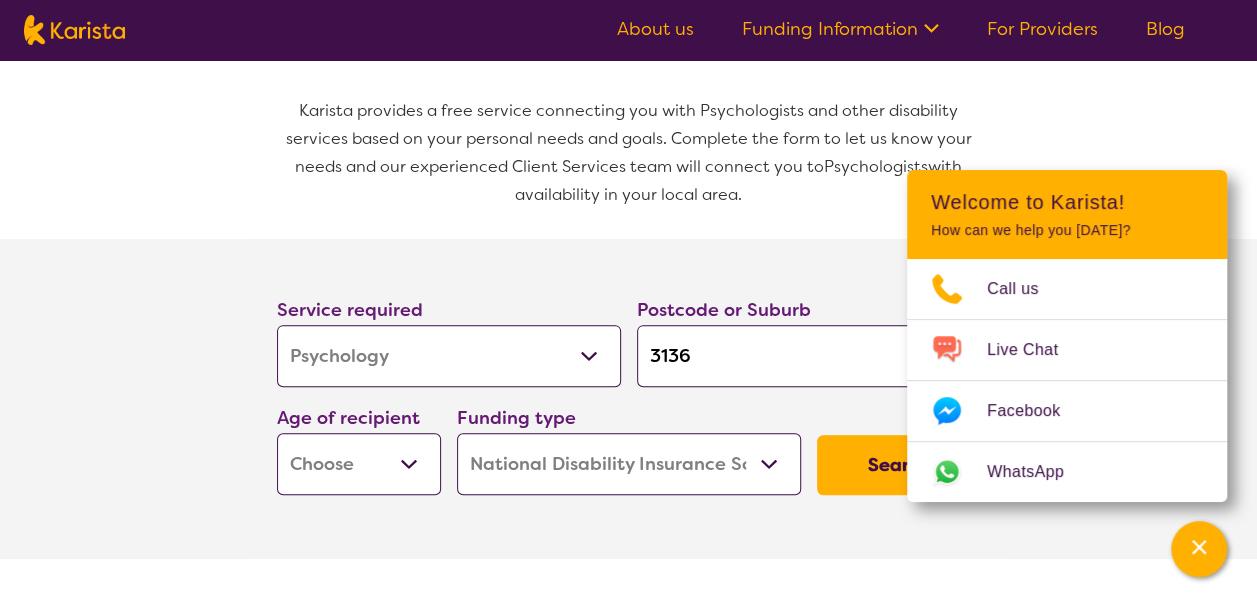 click on "Early Childhood - 0 to 9 Child - 10 to 11 Adolescent - 12 to 17 Adult - 18 to 64 Aged - 65+" at bounding box center (359, 464) 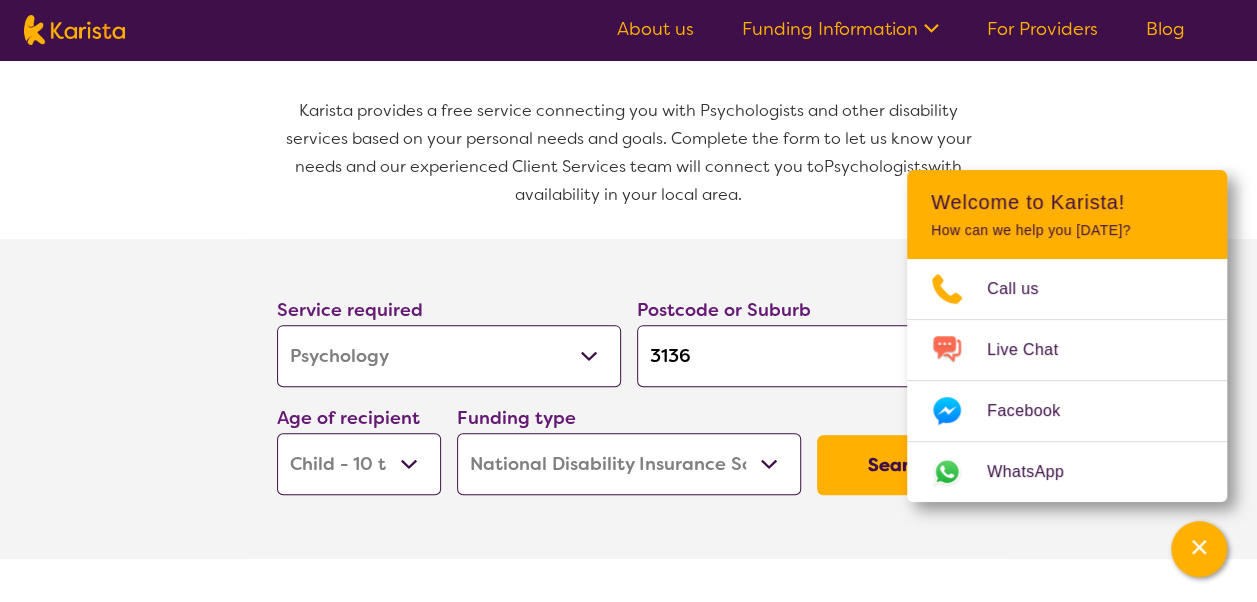 click on "Early Childhood - 0 to 9 Child - 10 to 11 Adolescent - 12 to 17 Adult - 18 to 64 Aged - 65+" at bounding box center (359, 464) 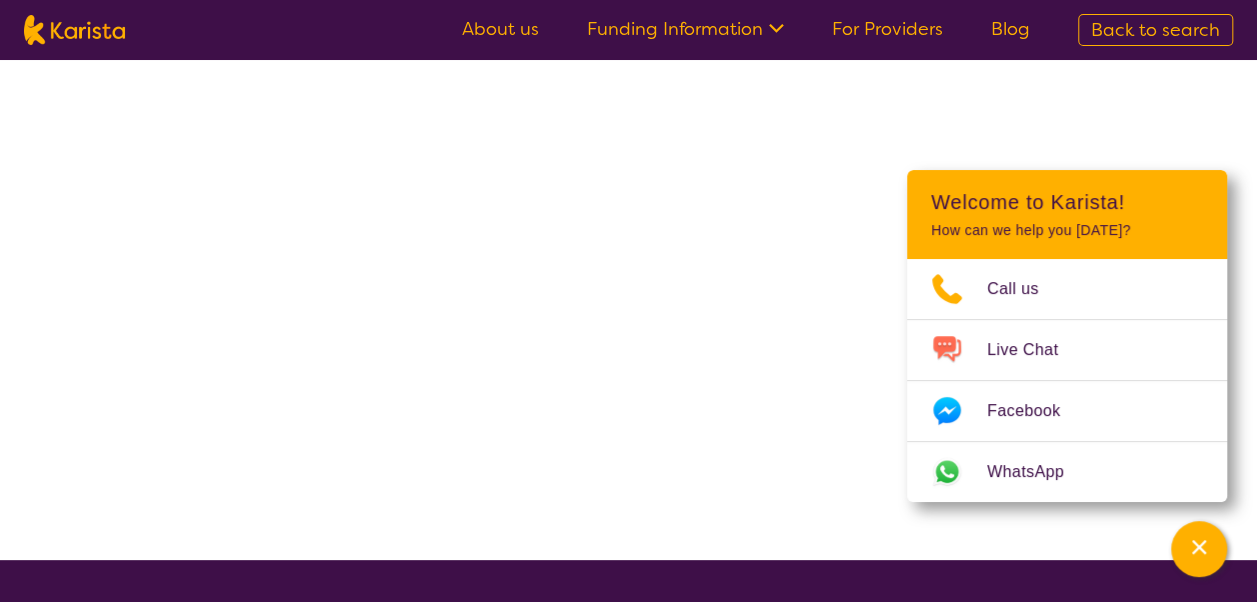 scroll, scrollTop: 0, scrollLeft: 0, axis: both 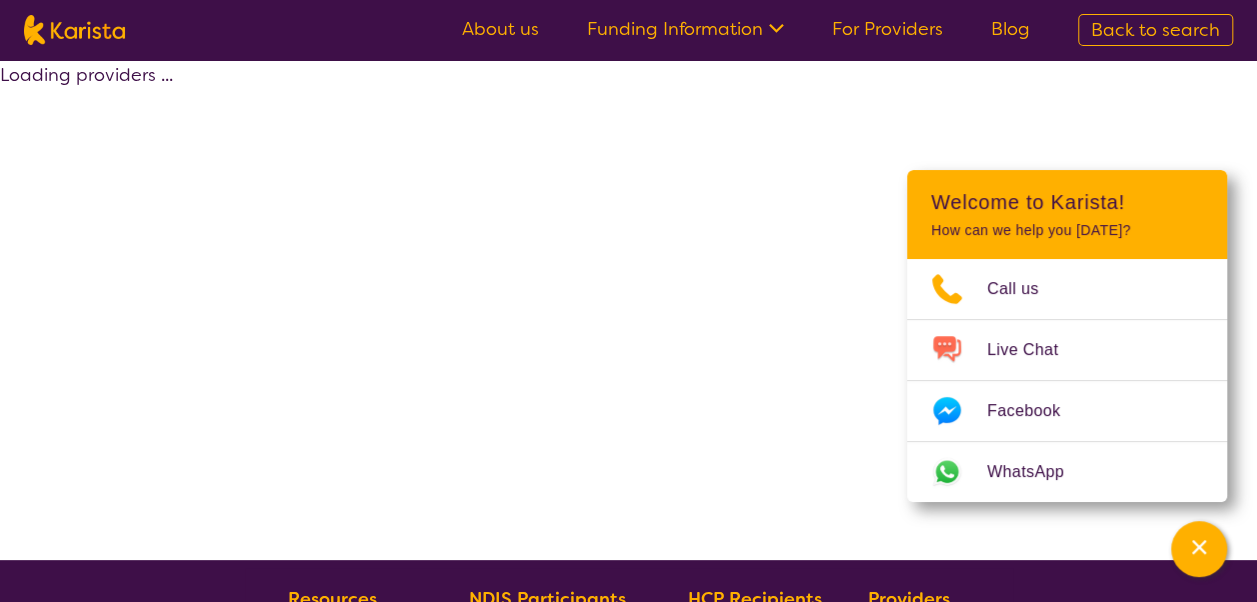 select on "by_score" 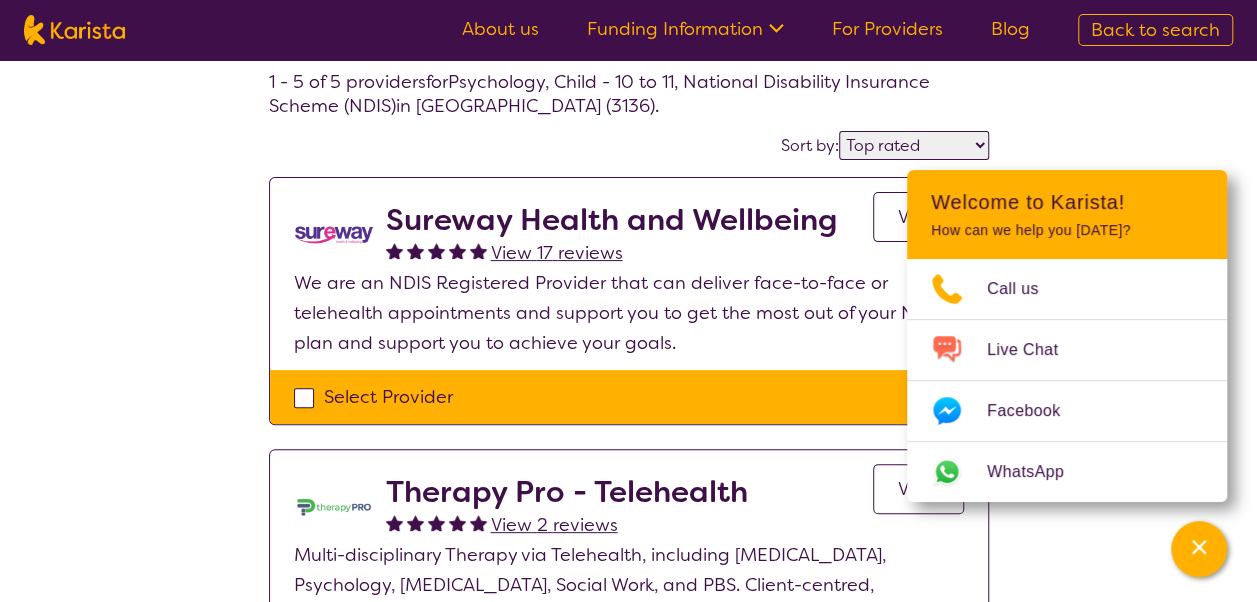 scroll, scrollTop: 101, scrollLeft: 0, axis: vertical 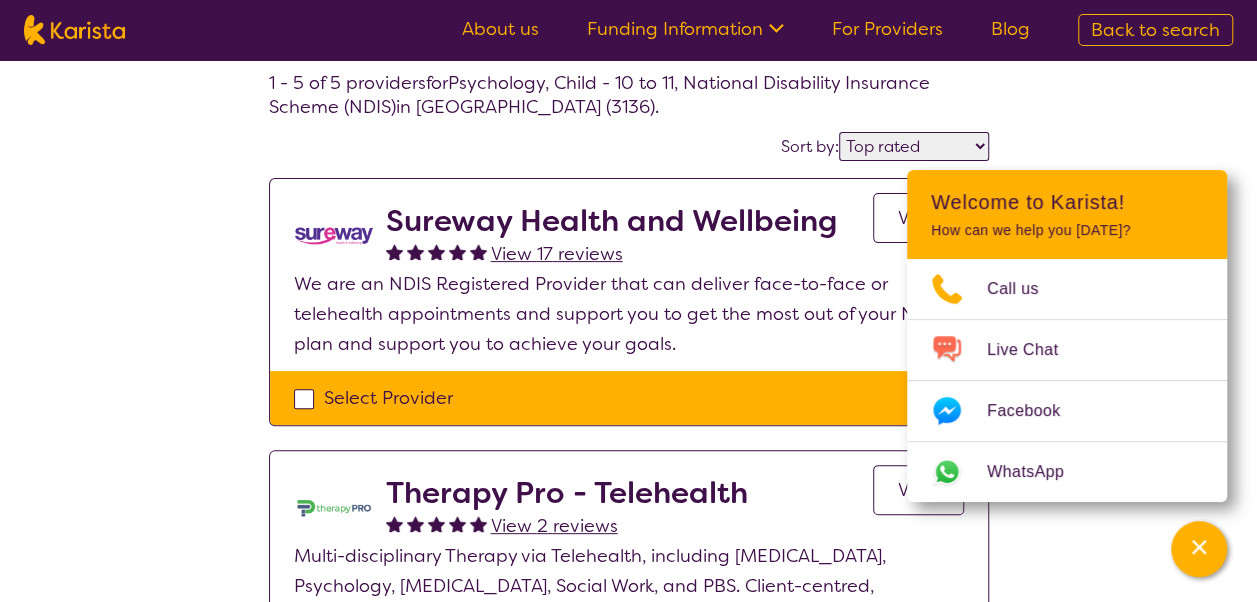 click on "View" at bounding box center (918, 490) 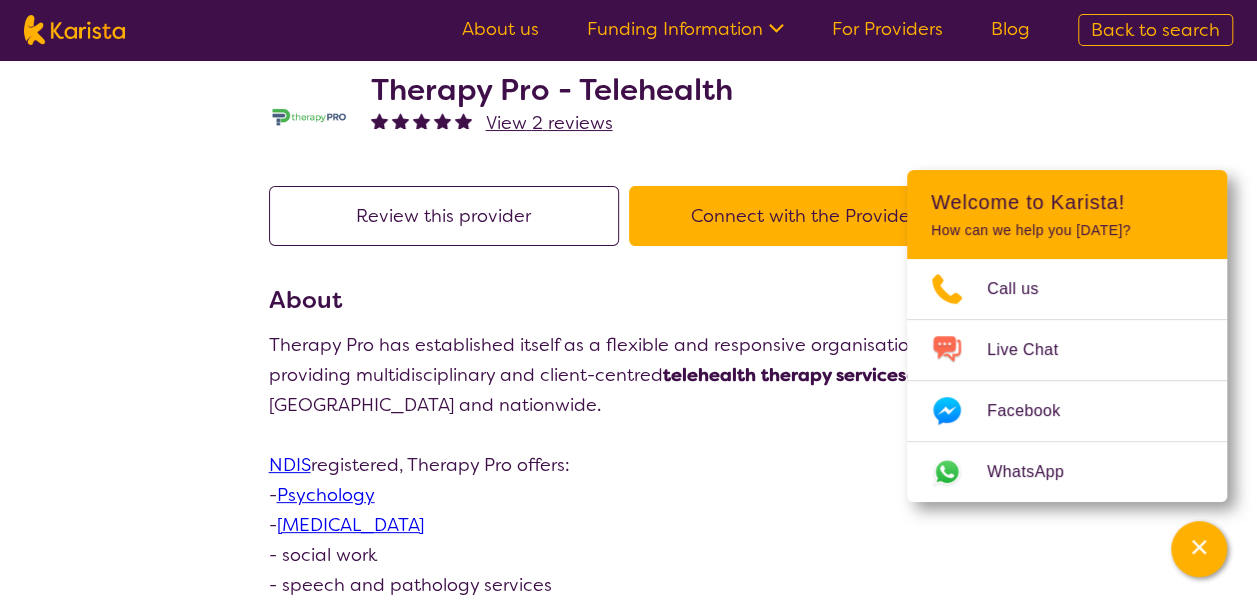 scroll, scrollTop: 3, scrollLeft: 0, axis: vertical 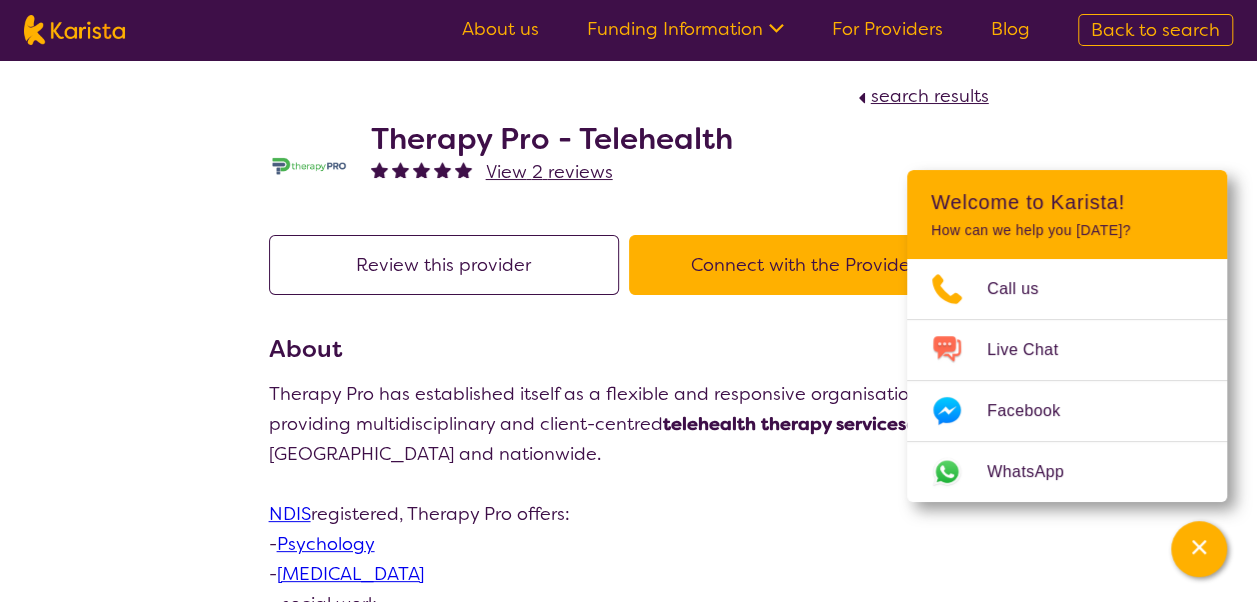 click on "Connect with the Provider" at bounding box center [804, 265] 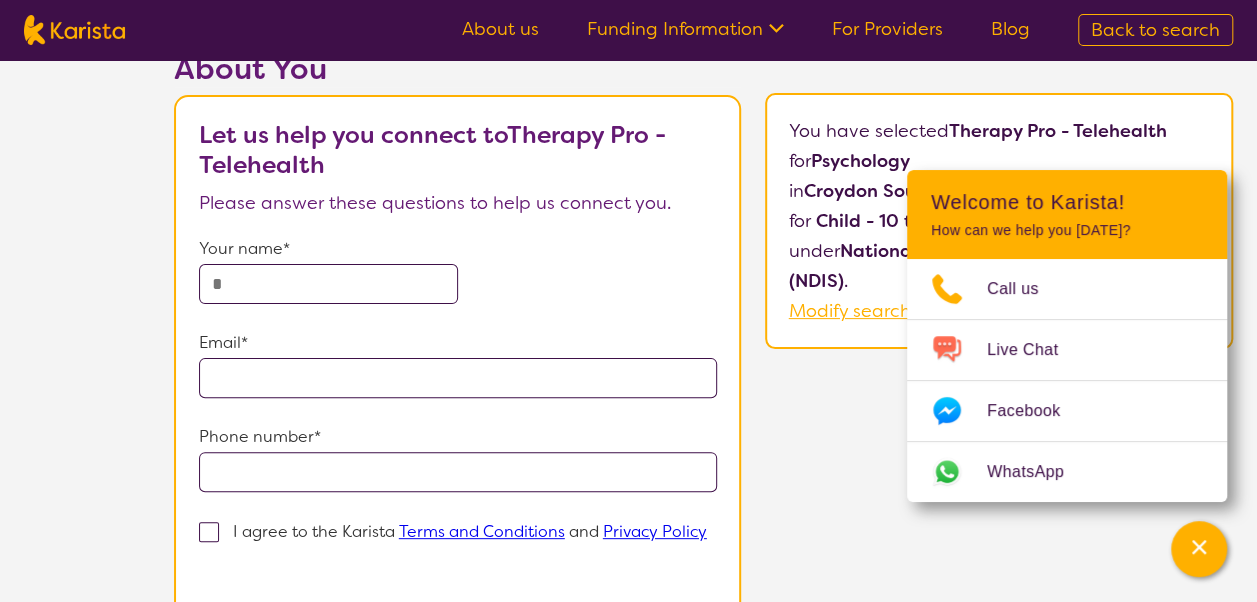 scroll, scrollTop: 103, scrollLeft: 0, axis: vertical 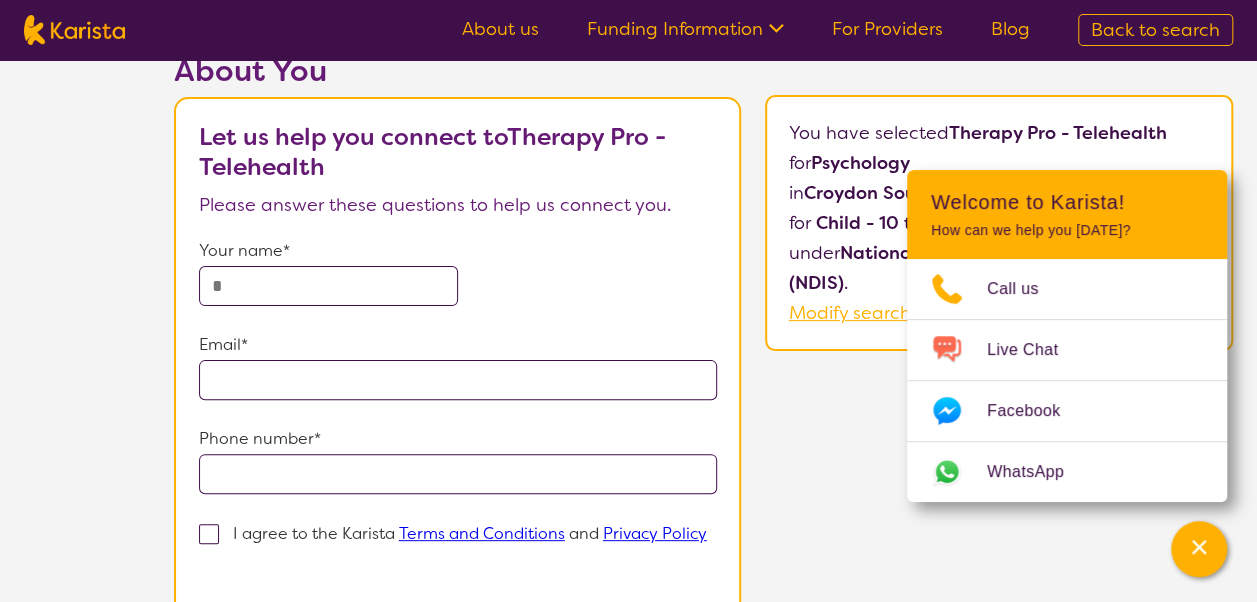 click at bounding box center [328, 286] 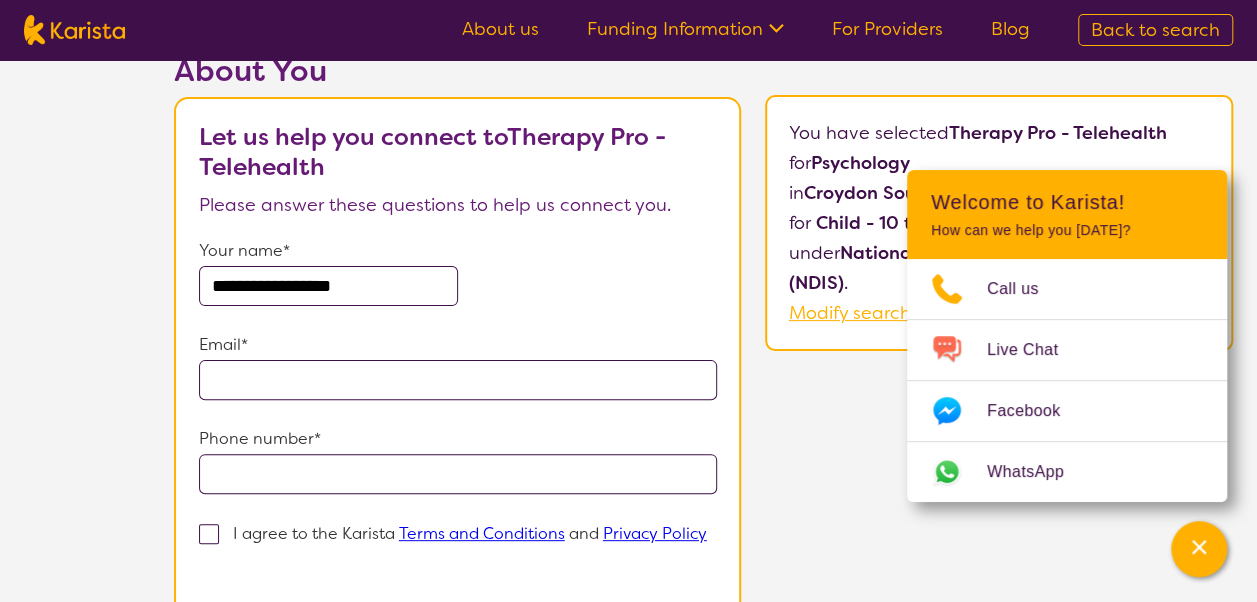 type on "**********" 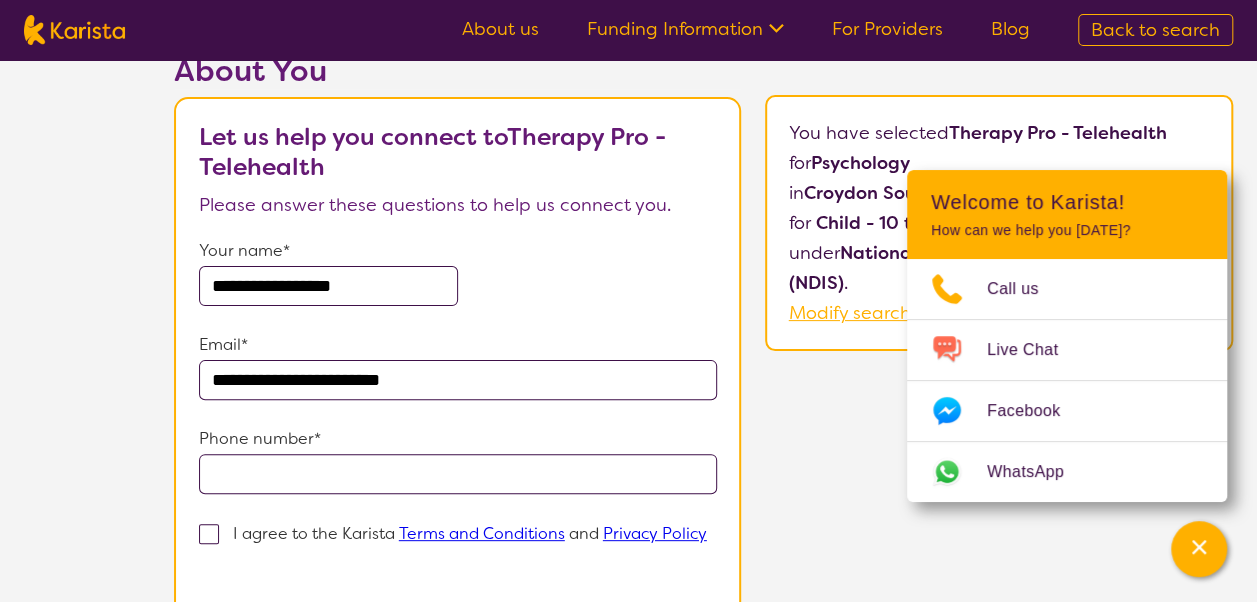 type on "**********" 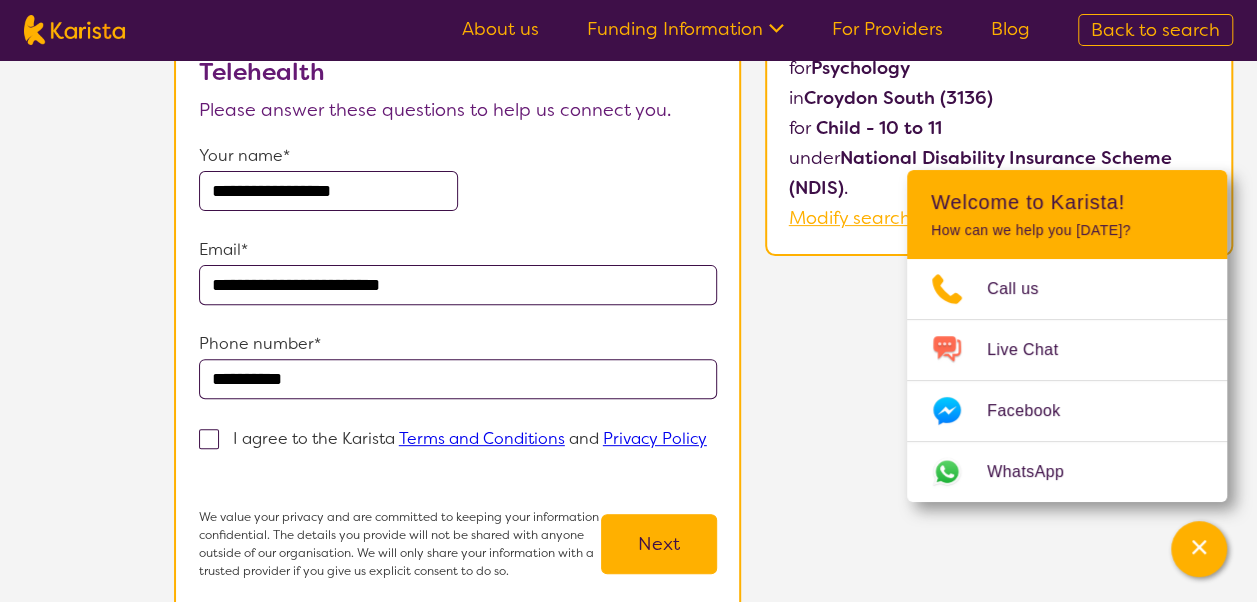 scroll, scrollTop: 202, scrollLeft: 0, axis: vertical 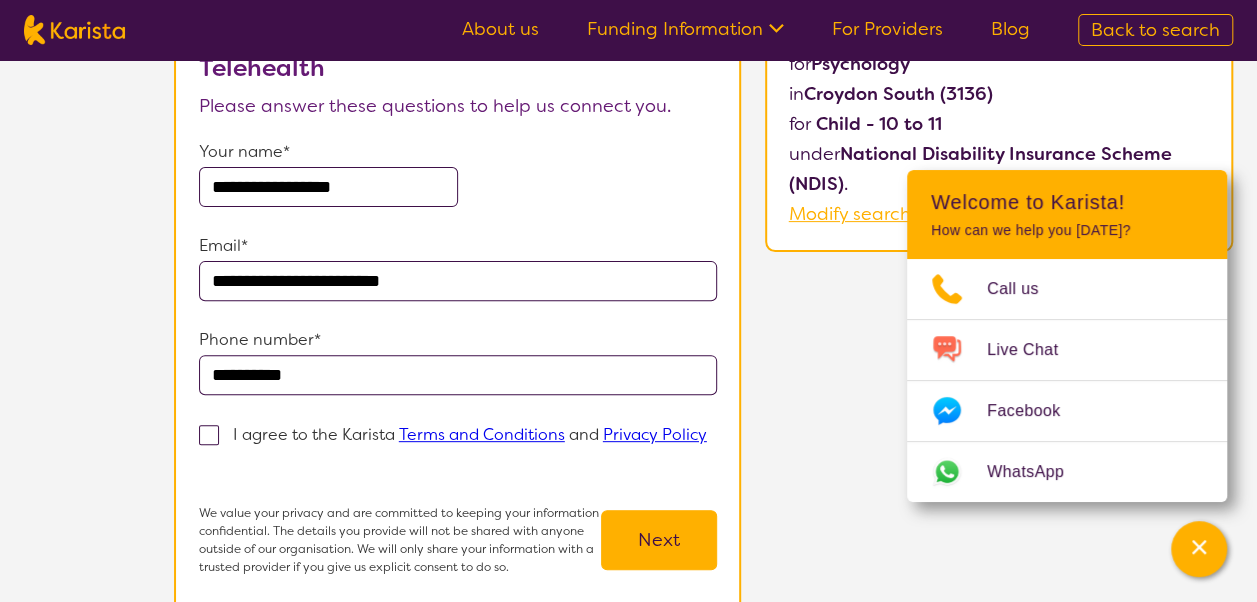 click at bounding box center [209, 435] 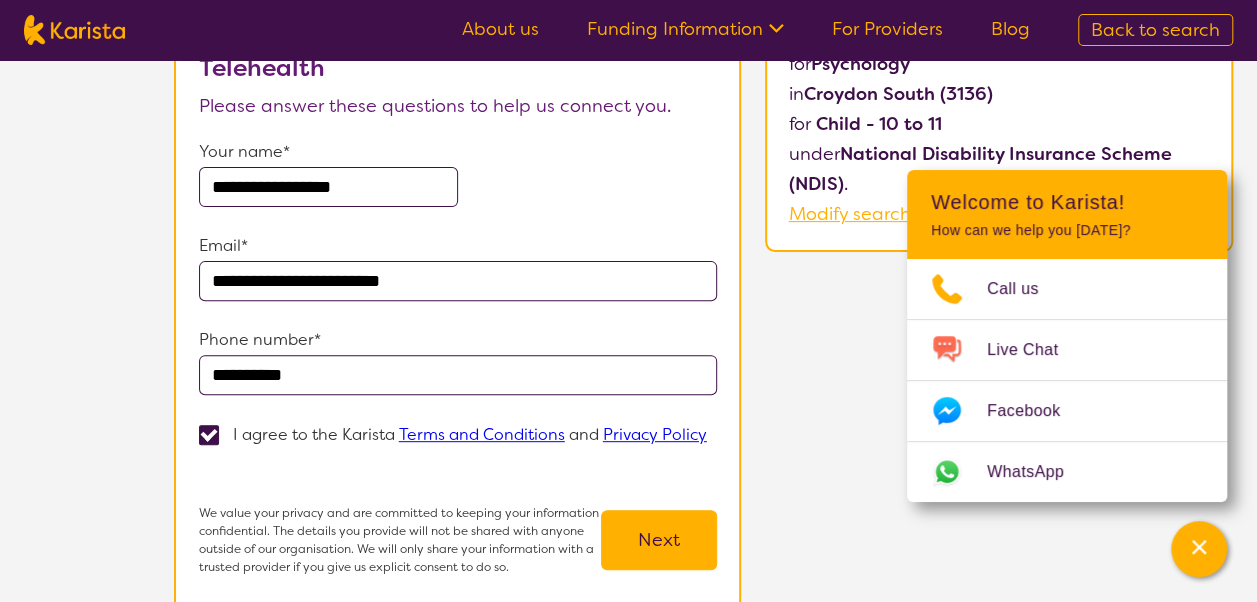 click on "Next" at bounding box center [659, 540] 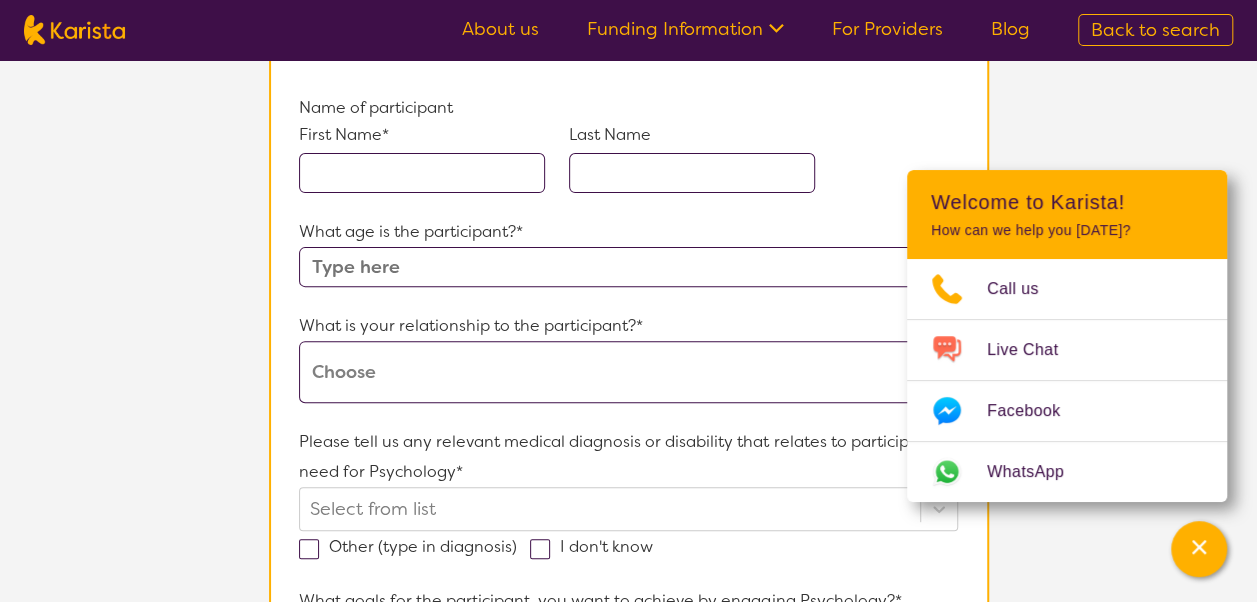 scroll, scrollTop: 0, scrollLeft: 0, axis: both 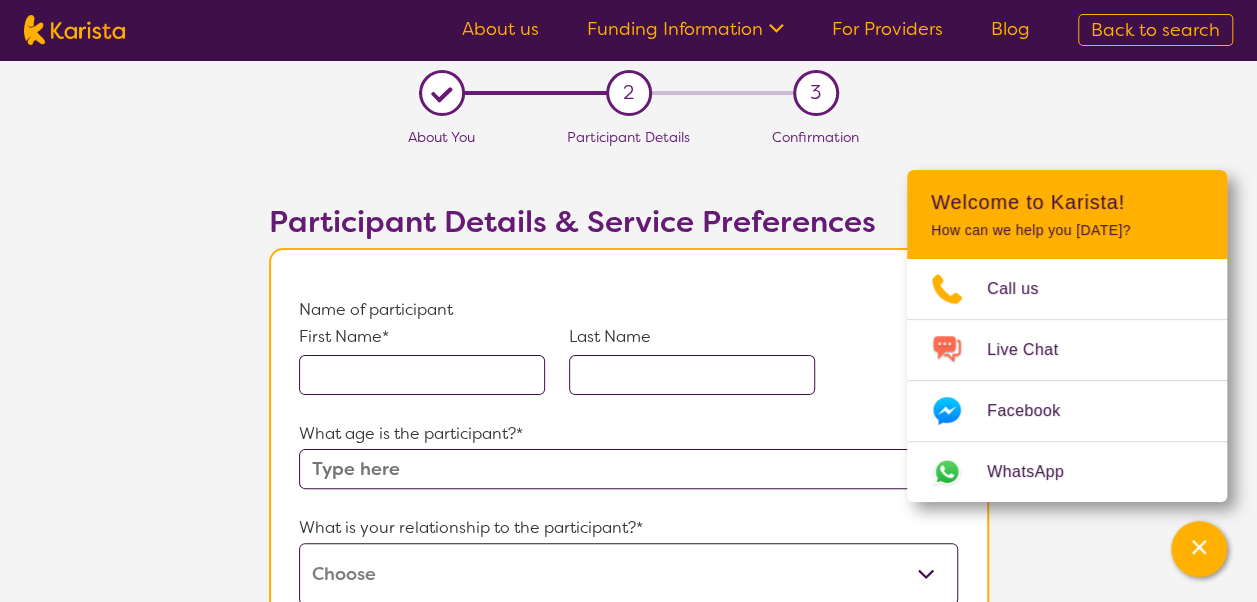 click at bounding box center [422, 375] 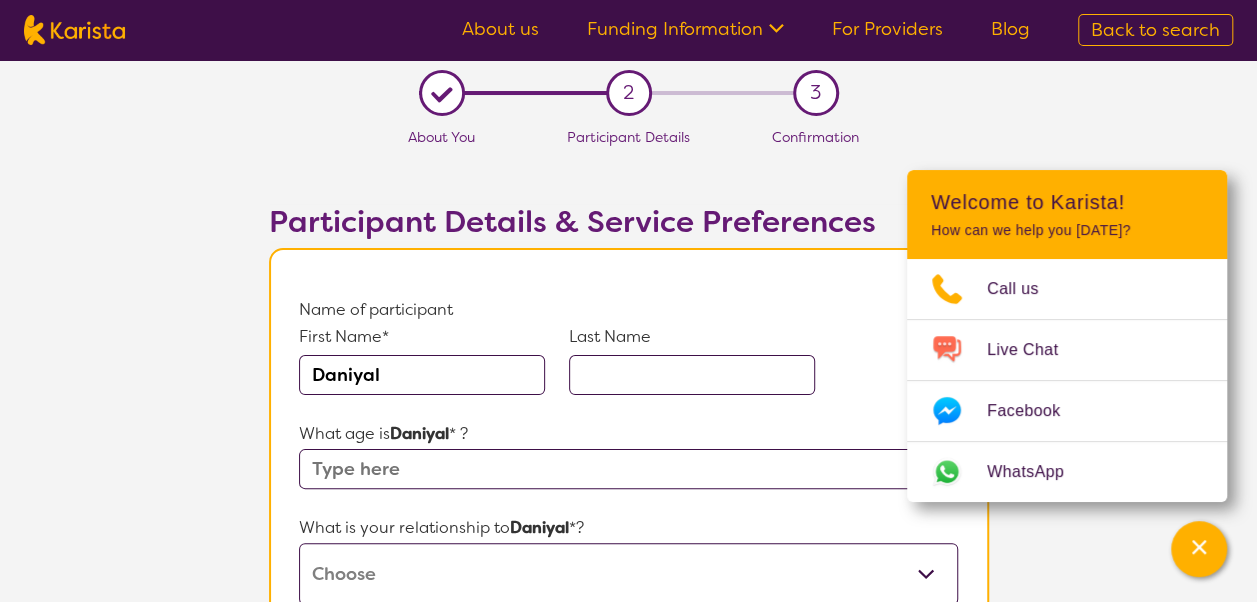 type on "Daniyal" 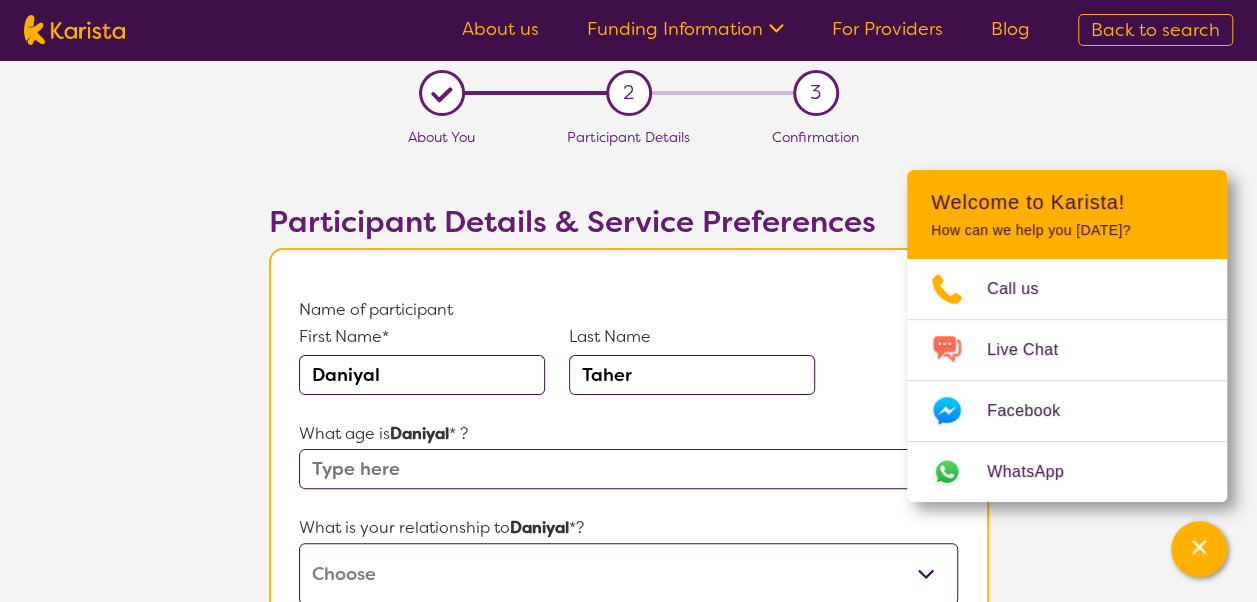 type on "Taher" 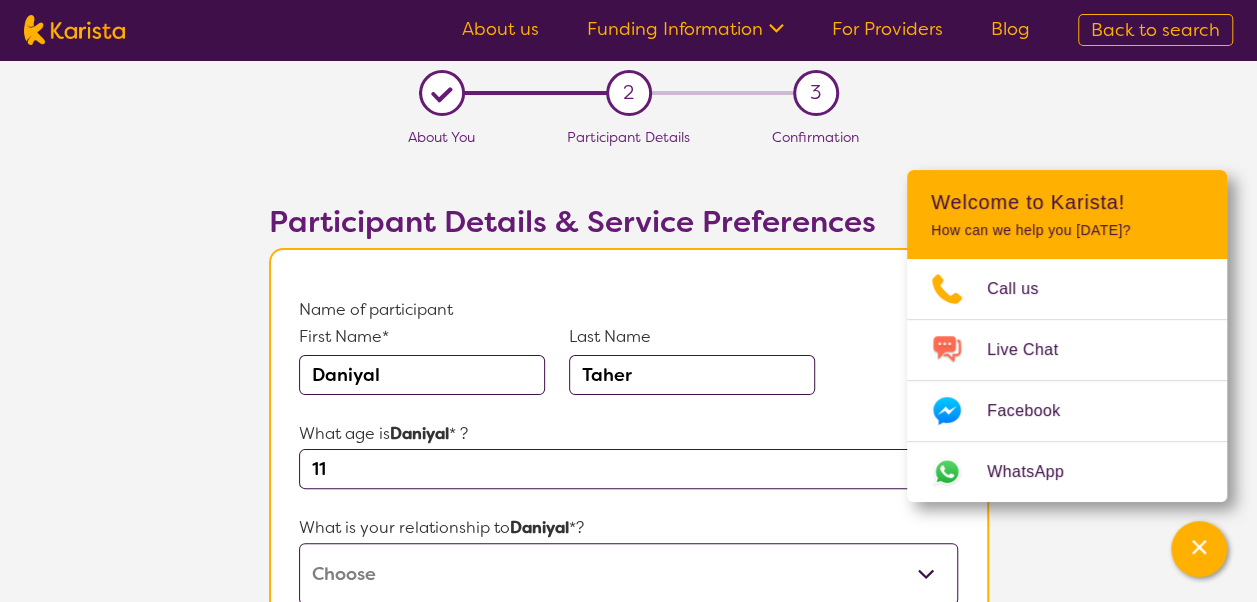 type on "11" 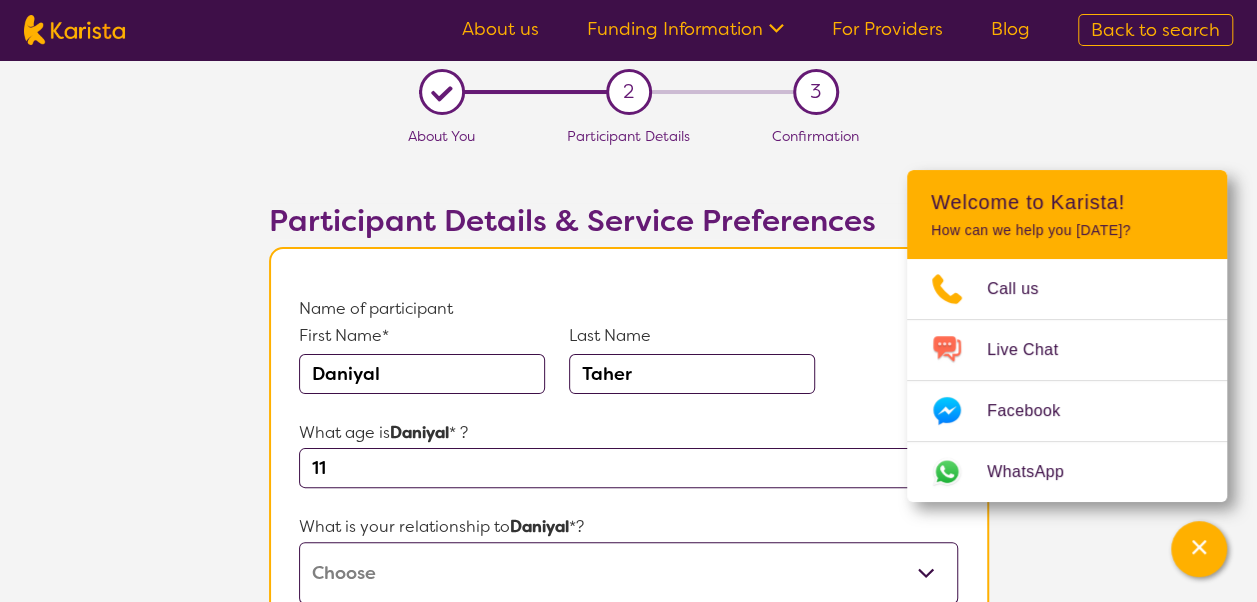 click on "This request is for myself I am their parent I am their child I am their spouse/partner I am their carer I am their Support Coordinator I am their Local Area Coordinator I am their Child Safety Officer I am their Aged Care Case Worker Other" at bounding box center [628, 573] 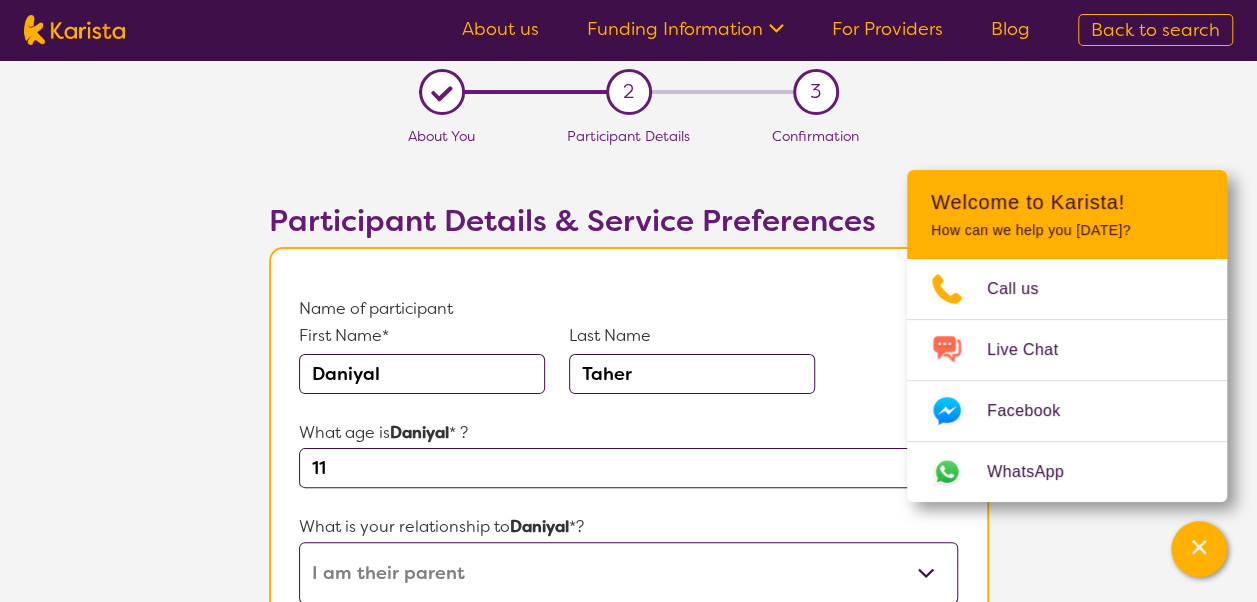 click on "This request is for myself I am their parent I am their child I am their spouse/partner I am their carer I am their Support Coordinator I am their Local Area Coordinator I am their Child Safety Officer I am their Aged Care Case Worker Other" at bounding box center (628, 573) 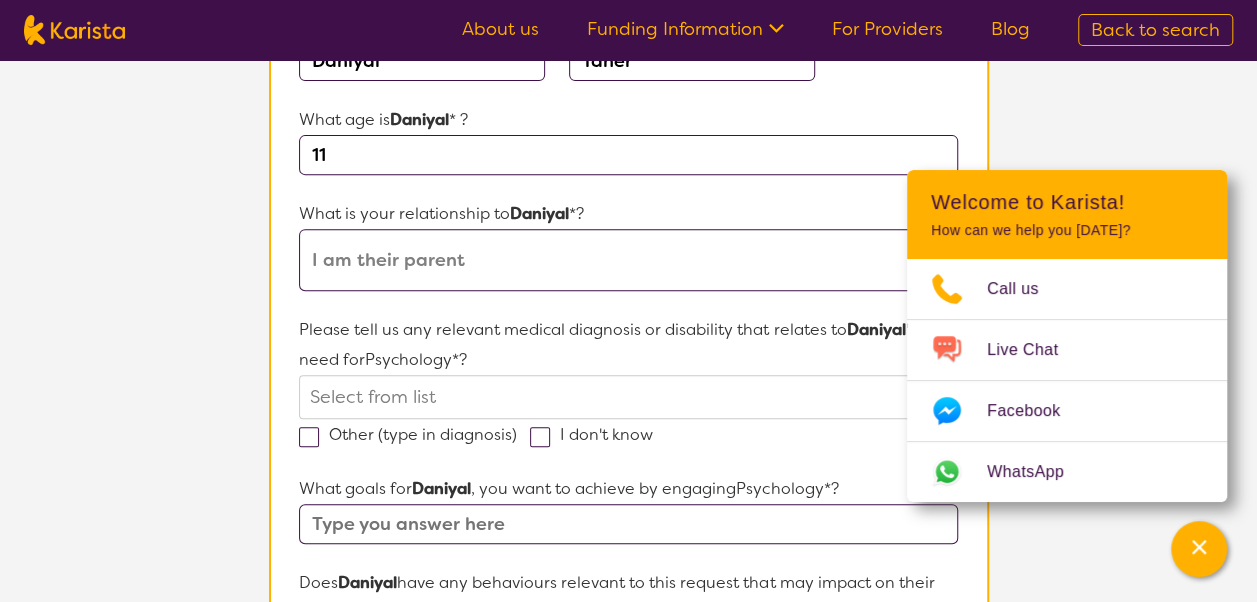scroll, scrollTop: 315, scrollLeft: 0, axis: vertical 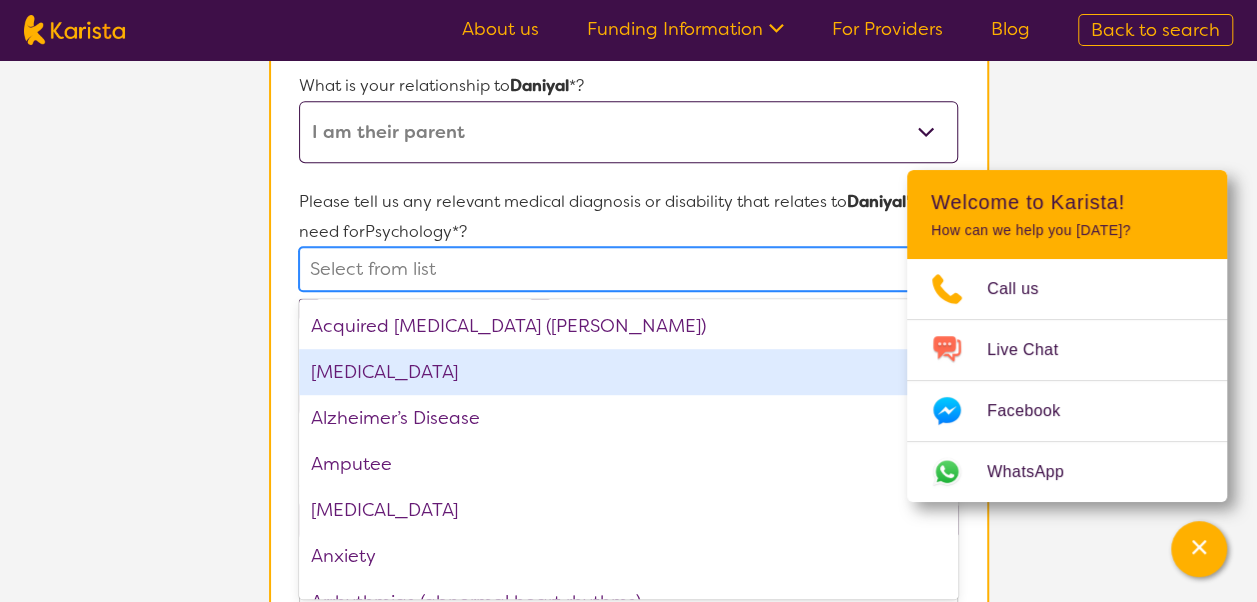 click on "option ADHD focused, 2 of 75. 75 results available. Use Up and Down to choose options, press Enter to select the currently focused option, press Escape to exit the menu, press Tab to select the option and exit the menu. Select from list Acquired brain injury (ABI) ADHD Alzheimer’s Disease Amputee Anemia Anxiety Arrhythmias (abnormal heart rhythms) Arthritis ASD Asthma Autism Spectrum Disorder Bipolar disorder Bowel issues Brain Injury Cancer Cataracts Cerebral Palsy Chronic kidney disease Chronic obstructive pulmonary disease (COPD) Chronic pain conditions (e.g., fibromyalgia, neuropathy) Congenital conditions Deep vein thrombosis (DVT) Dementia Developmental delay Diabetes Down syndrome Dyslexia Dysphagia Eating disorder Endocrine disorders (e.g., adrenal insufficiency) Epilepsy Falls and fall-related injuries Gastrointestinal disorders (e.g., GERD, diverticulosis) Glaucoma Hearing loss Heart Disease Hypertension (high blood pressure) Hypothyroidism Intellectual Disability Learning difficulty None Obesity" at bounding box center (628, 269) 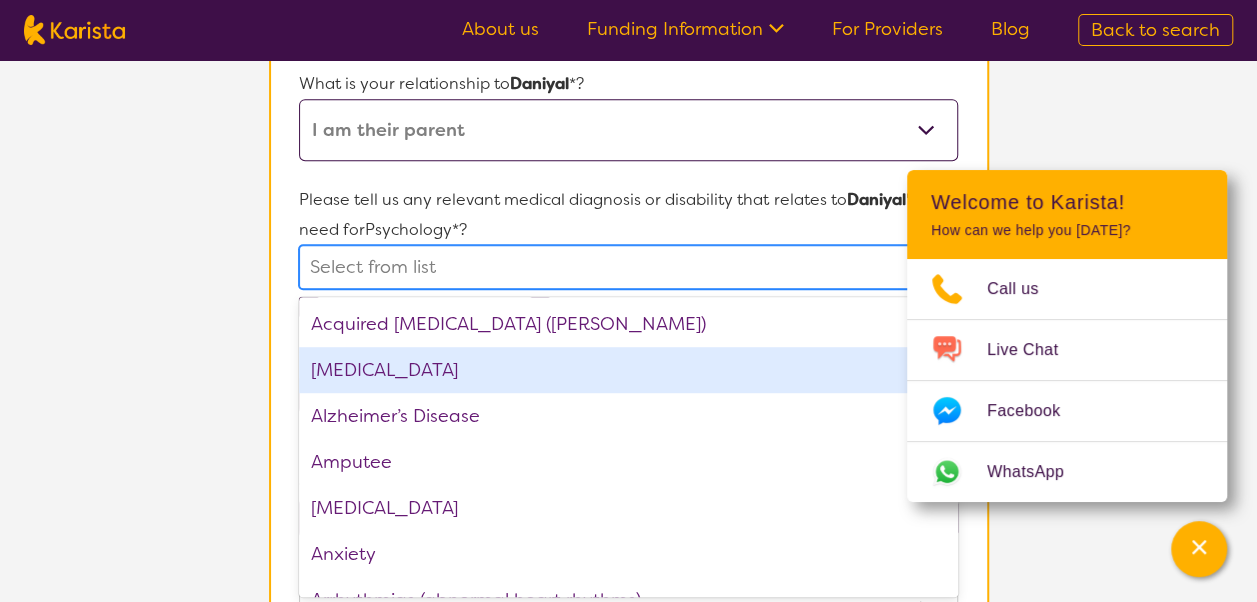 click on "[MEDICAL_DATA]" at bounding box center [628, 370] 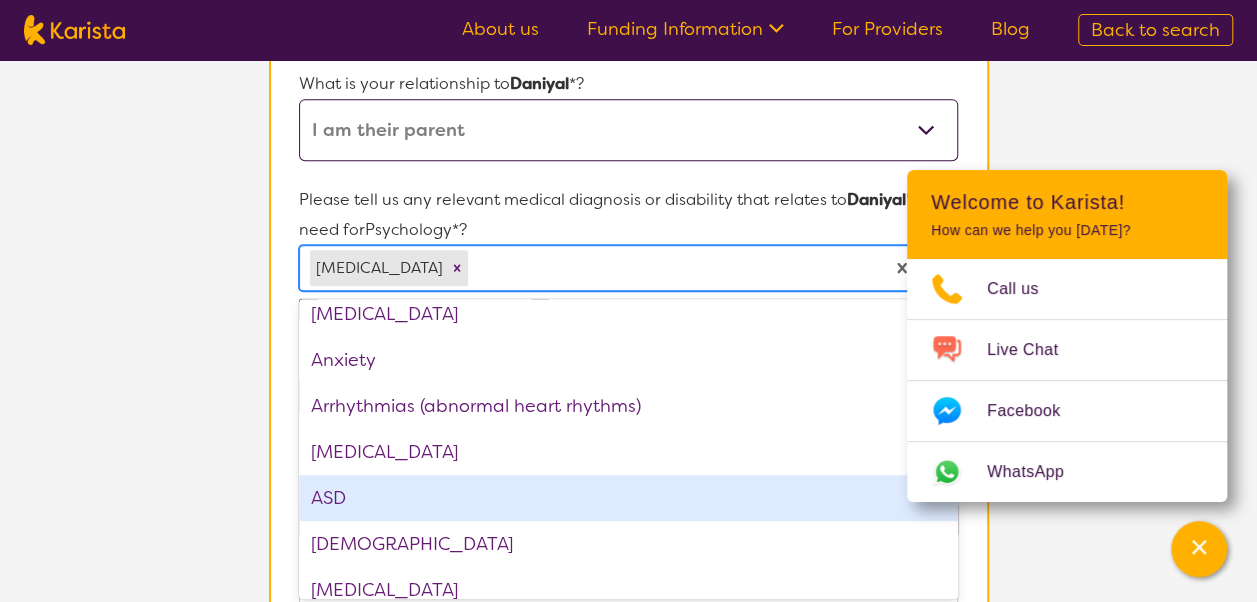 scroll, scrollTop: 150, scrollLeft: 0, axis: vertical 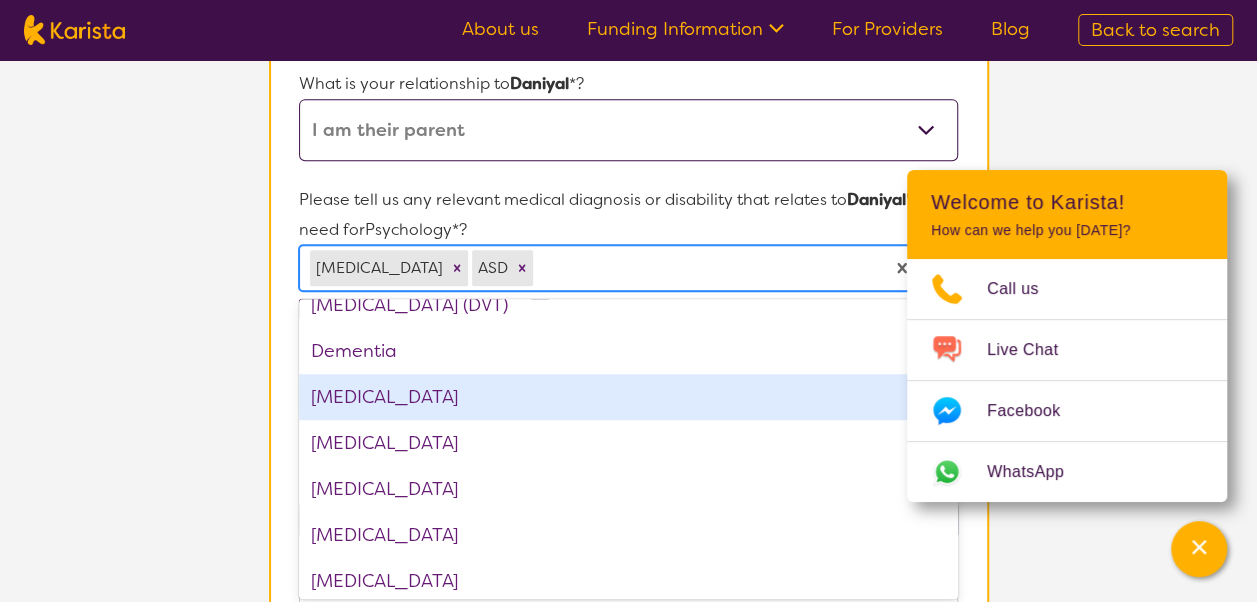 click on "[MEDICAL_DATA]" at bounding box center [628, 397] 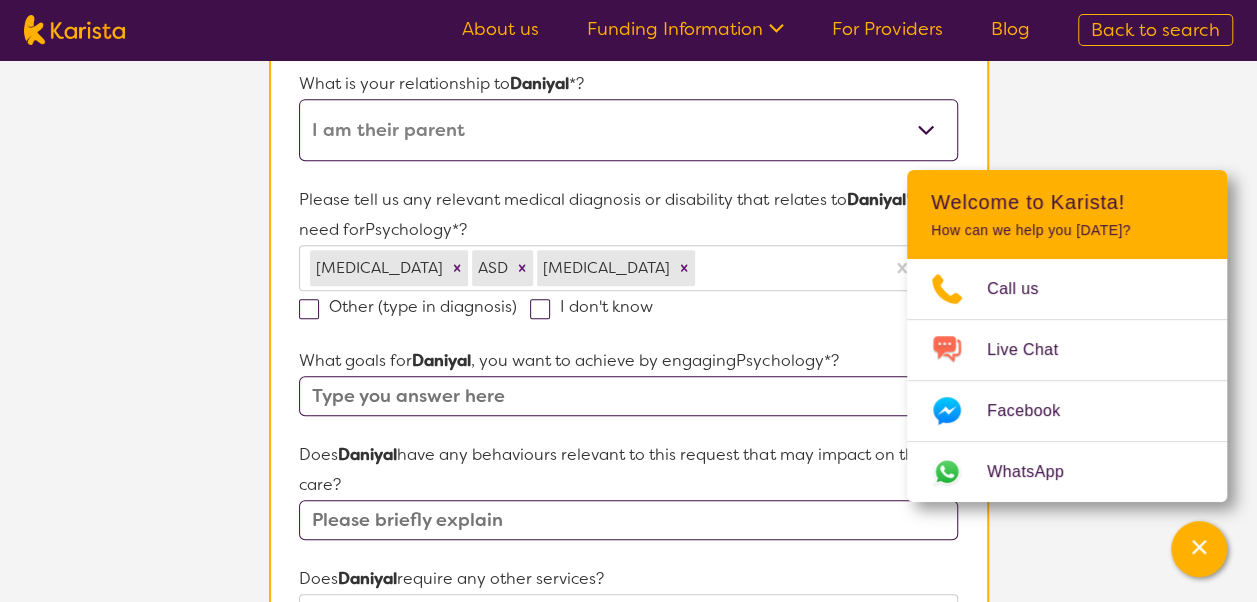 click on "L About You 2 Participant Details 3 Confirmation Participant Details & Service Preferences Name of participant First Name* Daniyal Last Name Taher What age is  Daniyal * ? 11 What is your relationship to  Daniyal *? This request is for myself I am their parent I am their child I am their spouse/partner I am their carer I am their Support Coordinator I am their Local Area Coordinator I am their Child Safety Officer I am their Aged Care Case Worker Other Please tell us any relevant medical diagnosis or disability that relates to  Daniyal 's need for  Psychology *? ADHD ASD Developmental delay Other (type in diagnosis) I don't know What goals for  Daniyal , you want to achieve by engaging  Psychology *? Does  Daniyal  have any behaviours relevant to this request that may impact on their care? Does  Daniyal  require any other services? Select from list Is there anything else specific to  Daniyal 's needs that you think is important that has not been covered in these questions? How is  Daniyal I'm not sure Daniyal" at bounding box center [628, 498] 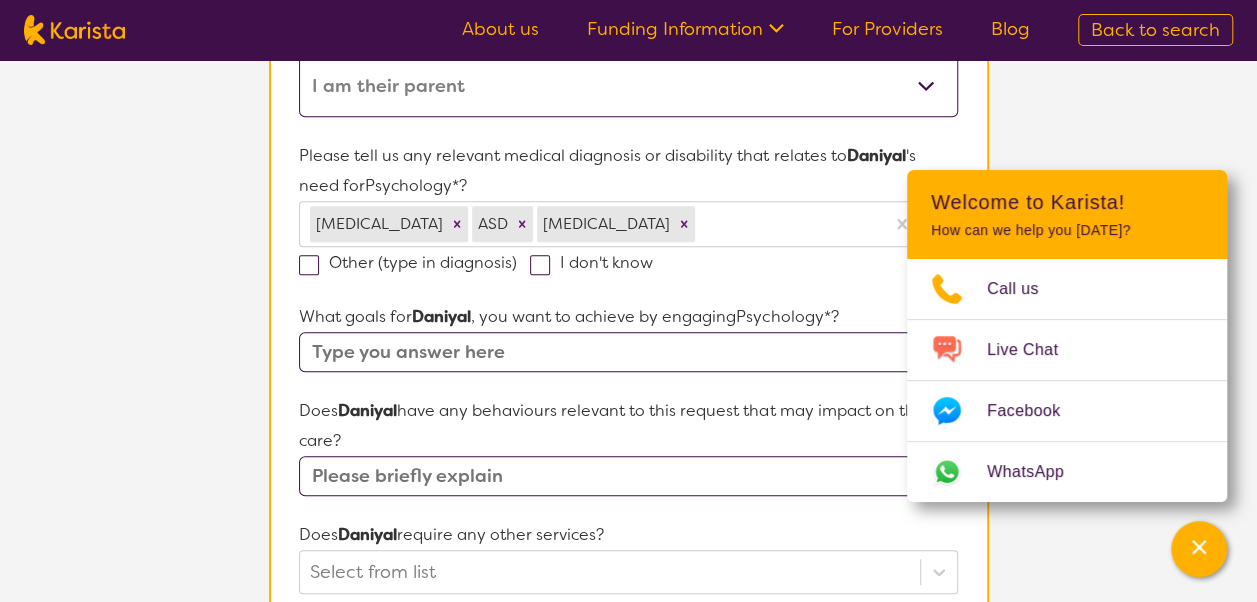 scroll, scrollTop: 490, scrollLeft: 0, axis: vertical 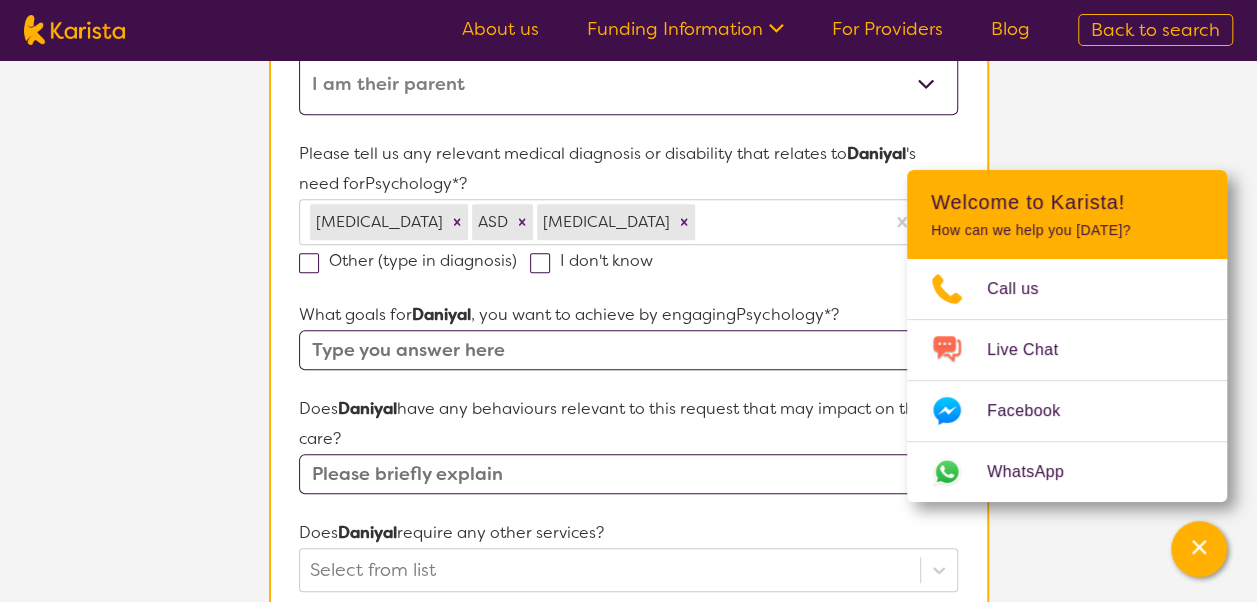 click at bounding box center (628, 350) 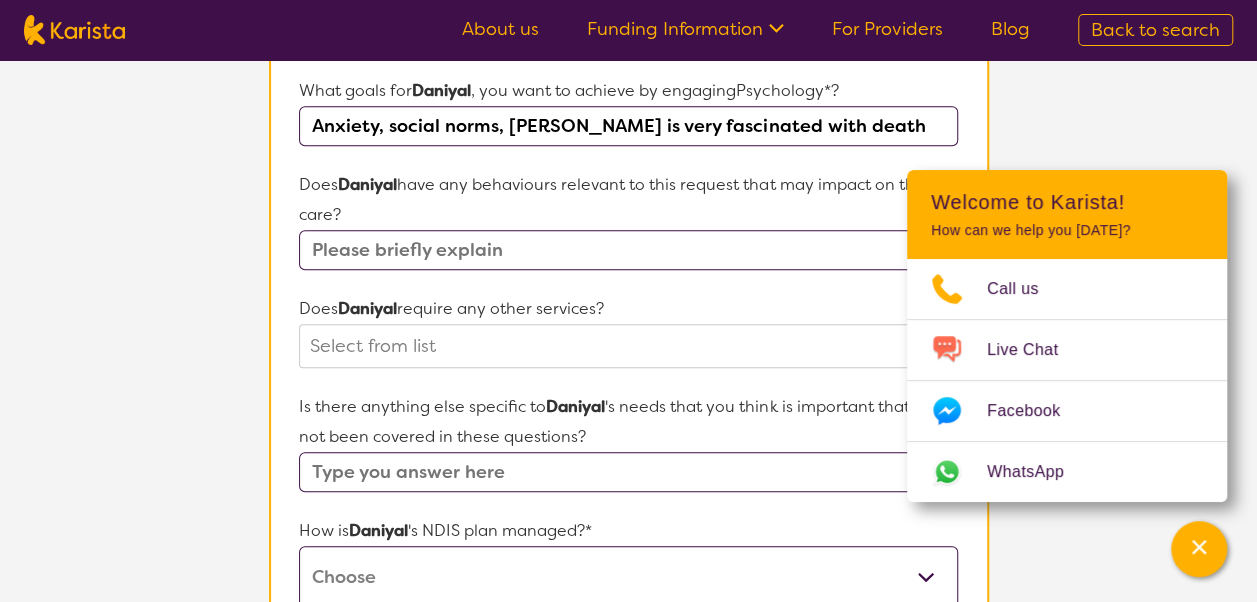scroll, scrollTop: 690, scrollLeft: 0, axis: vertical 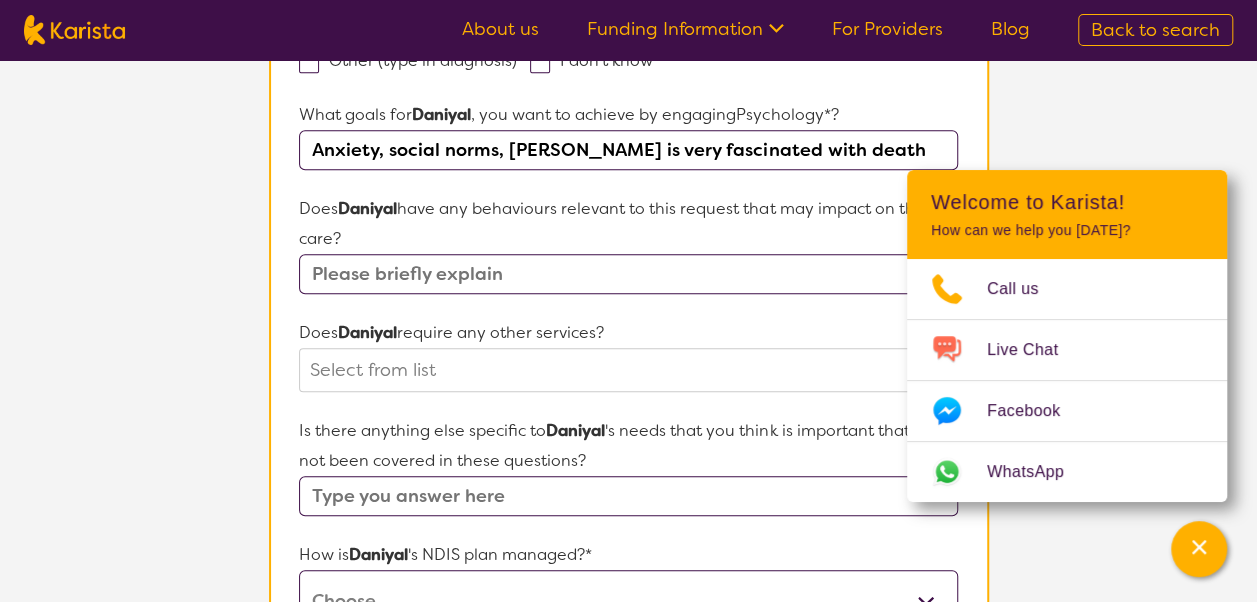 type on "Anxiety, social norms, [PERSON_NAME] is very fascinated with death" 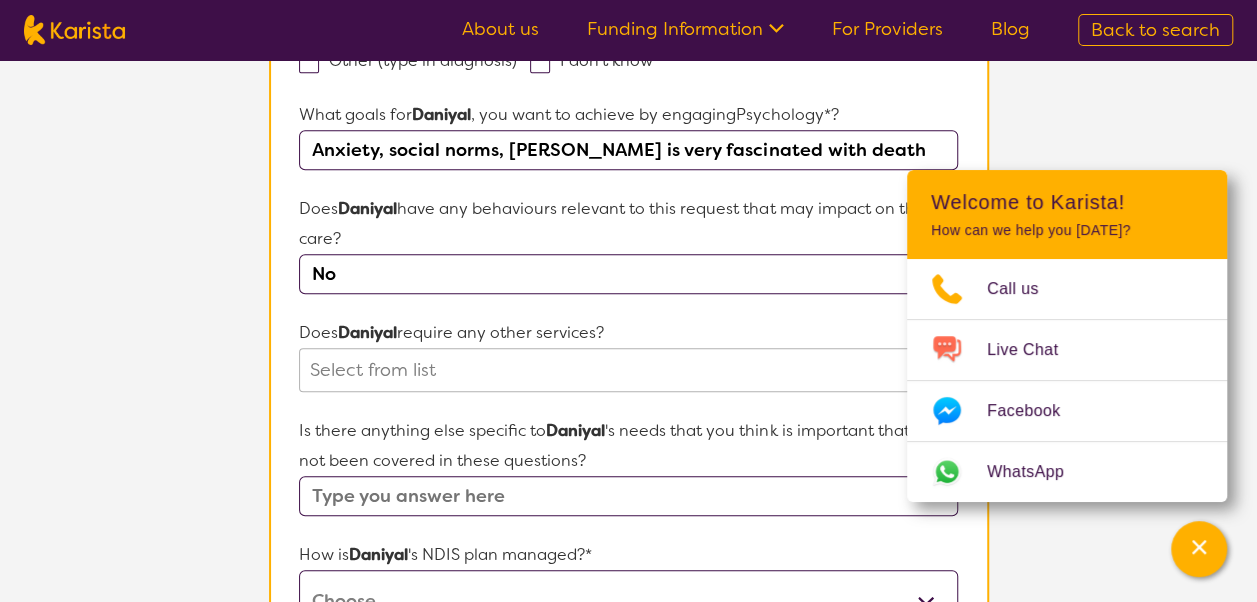 type on "No" 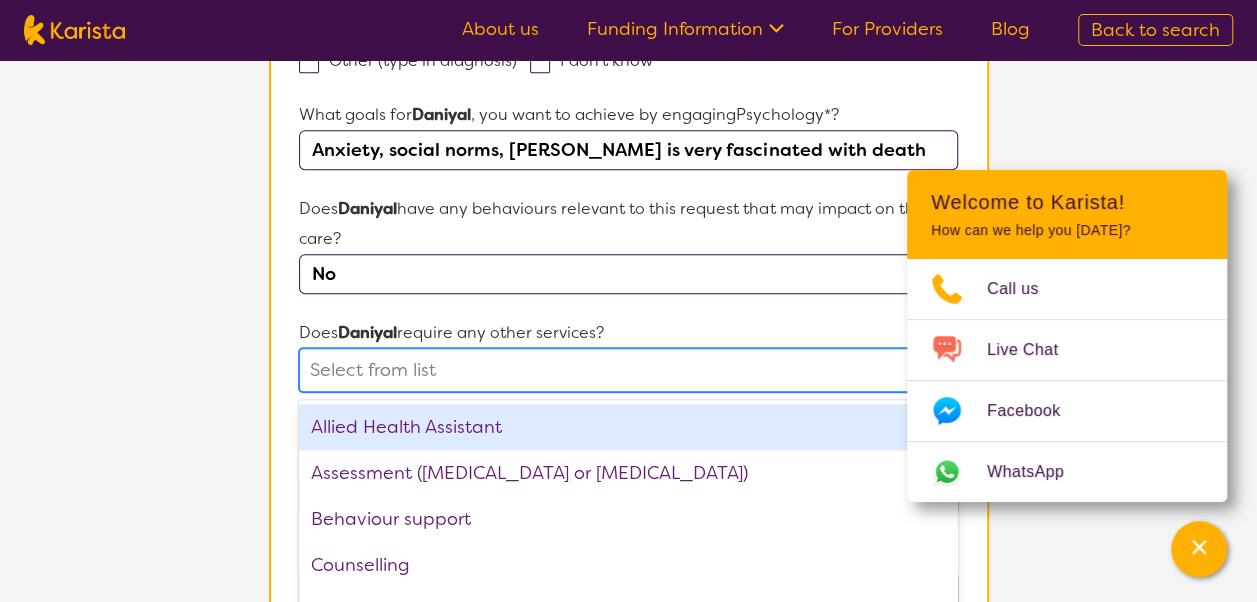 scroll, scrollTop: 792, scrollLeft: 0, axis: vertical 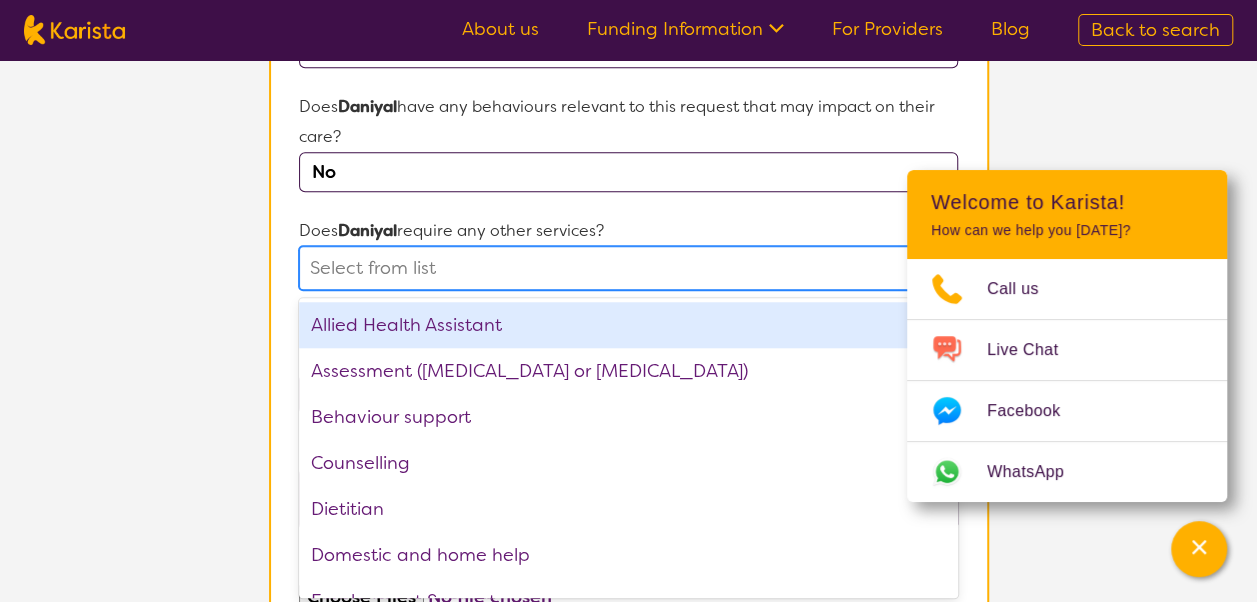 click on "option Allied Health Assistant focused, 1 of 22. 22 results available. Use Up and Down to choose options, press Enter to select the currently focused option, press Escape to exit the menu, press Tab to select the option and exit the menu. Select from list Allied Health Assistant Assessment (ADHD or Autism) Behaviour support Counselling Dietitian Domestic and home help Employment Support Exercise physiology Home Care Package Provider Key Worker NDIS Plan management NDIS Support Coordination Nursing services Occupational therapy Personal care Physiotherapy Podiatry Psychosocial Recovery Coach Respite Speech therapy Supported accommodation Support worker" at bounding box center [628, 268] 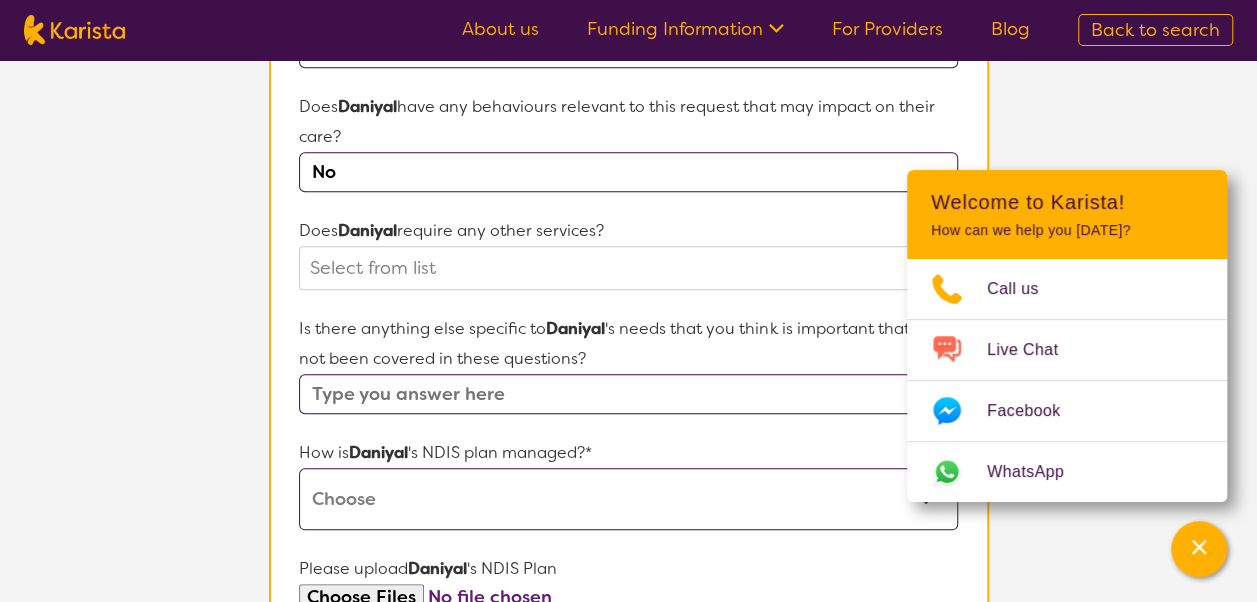 click on "Name of participant First Name* Daniyal Last Name Taher What age is  Daniyal * ? 11 What is your relationship to  Daniyal *? This request is for myself I am their parent I am their child I am their spouse/partner I am their carer I am their Support Coordinator I am their Local Area Coordinator I am their Child Safety Officer I am their Aged Care Case Worker Other Please tell us any relevant medical diagnosis or disability that relates to  Daniyal 's need for  Psychology *? ADHD ASD Developmental delay Other (type in diagnosis) I don't know What goals for  Daniyal , you want to achieve by engaging  Psychology *? Anxiety, social norms, Daniyal is very fascinated with death Does  Daniyal  have any behaviours relevant to this request that may impact on their care? No Does  Daniyal  require any other services? Select from list Is there anything else specific to  Daniyal 's needs that you think is important that has not been covered in these questions? How is  Daniyal 's NDIS plan managed?* Self-managed NDIS plan" at bounding box center [629, 208] 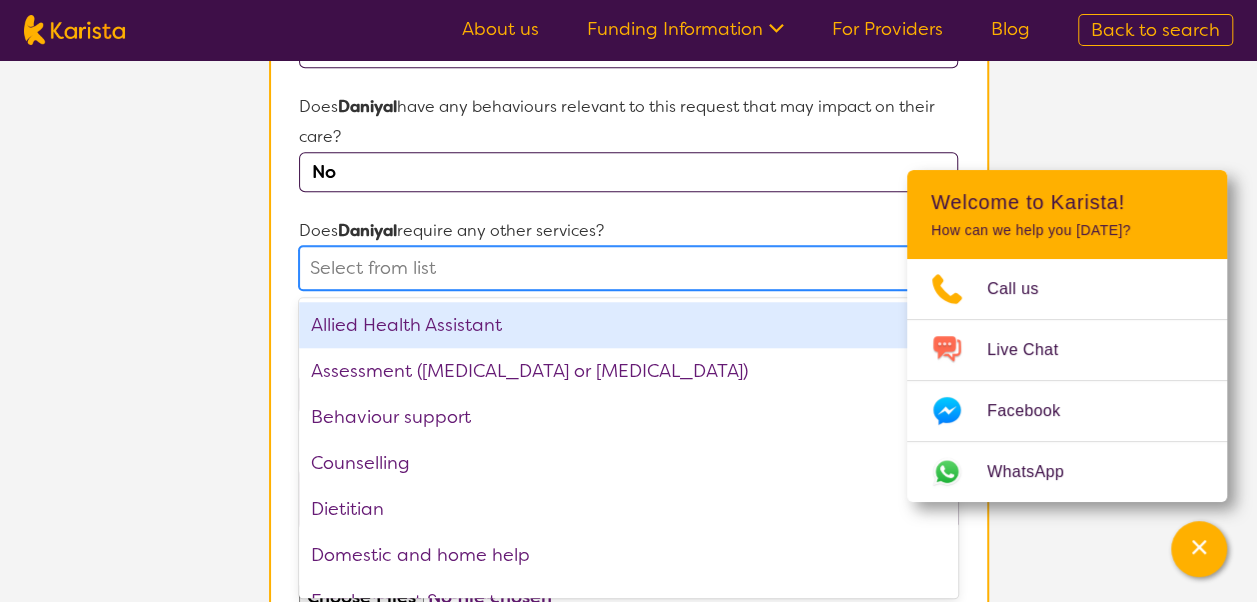 click at bounding box center [609, 268] 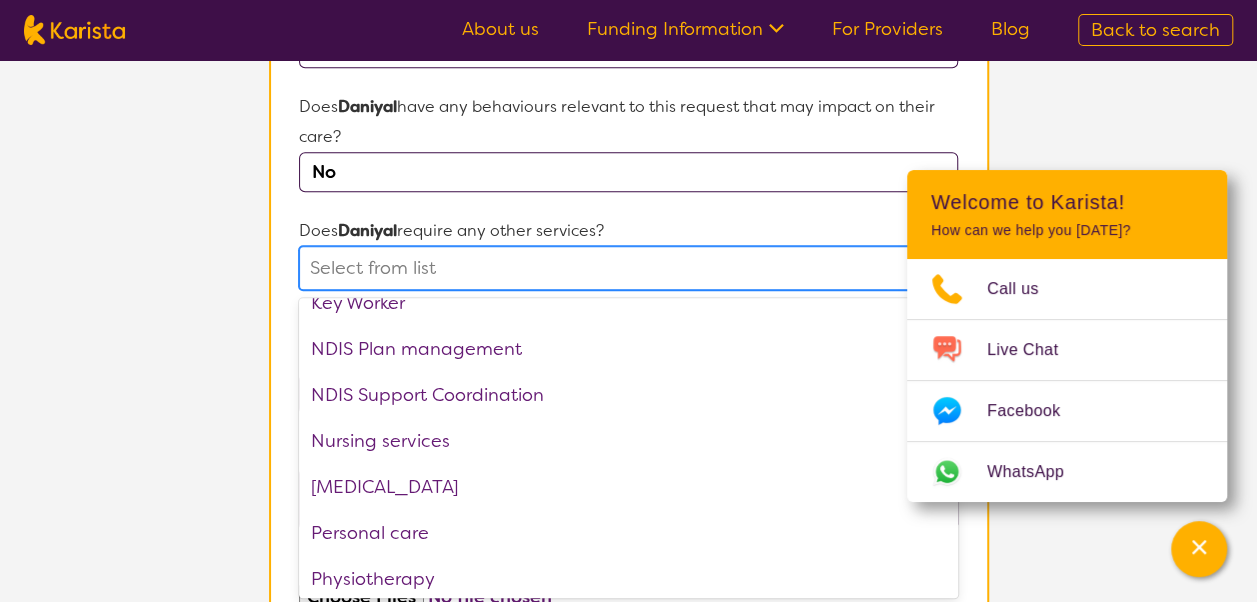 scroll, scrollTop: 720, scrollLeft: 0, axis: vertical 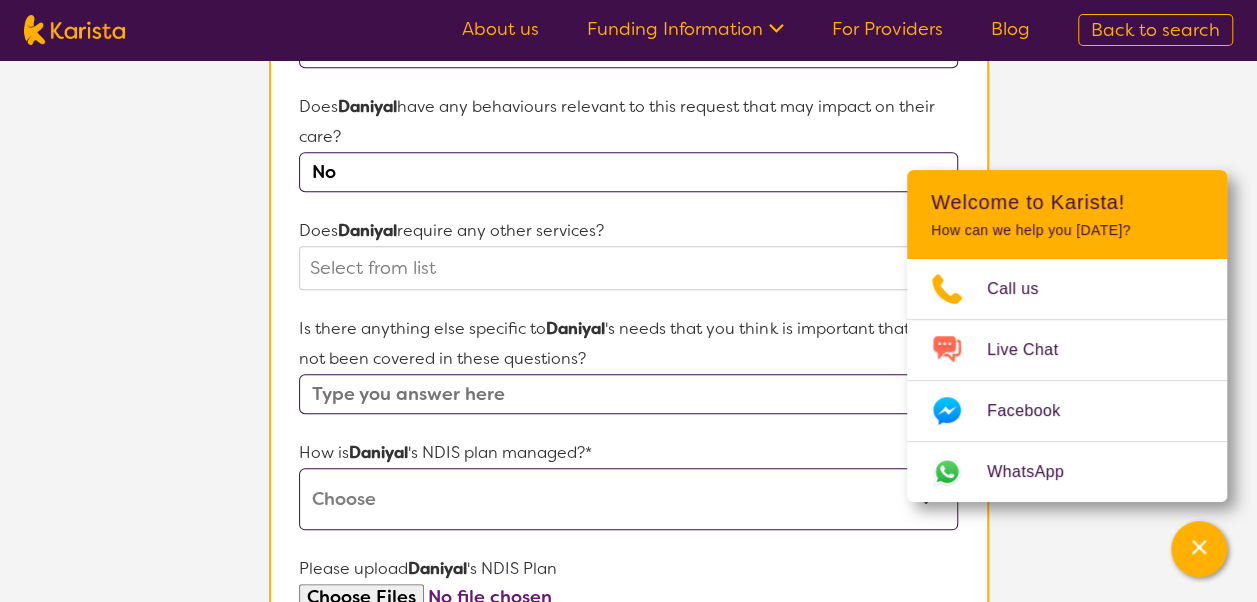 click on "L About You 2 Participant Details 3 Confirmation Participant Details & Service Preferences Name of participant First Name* Daniyal Last Name Taher What age is  Daniyal * ? 11 What is your relationship to  Daniyal *? This request is for myself I am their parent I am their child I am their spouse/partner I am their carer I am their Support Coordinator I am their Local Area Coordinator I am their Child Safety Officer I am their Aged Care Case Worker Other Please tell us any relevant medical diagnosis or disability that relates to  Daniyal 's need for  Psychology *? ADHD ASD Developmental delay Other (type in diagnosis) I don't know What goals for  Daniyal , you want to achieve by engaging  Psychology *? Anxiety, social norms, Daniyal is very fascinated with death Does  Daniyal  have any behaviours relevant to this request that may impact on their care? No Does  Daniyal  require any other services? Select from list Is there anything else specific to  Daniyal How is  Daniyal 's NDIS plan managed?* I'm not sure" at bounding box center [628, 150] 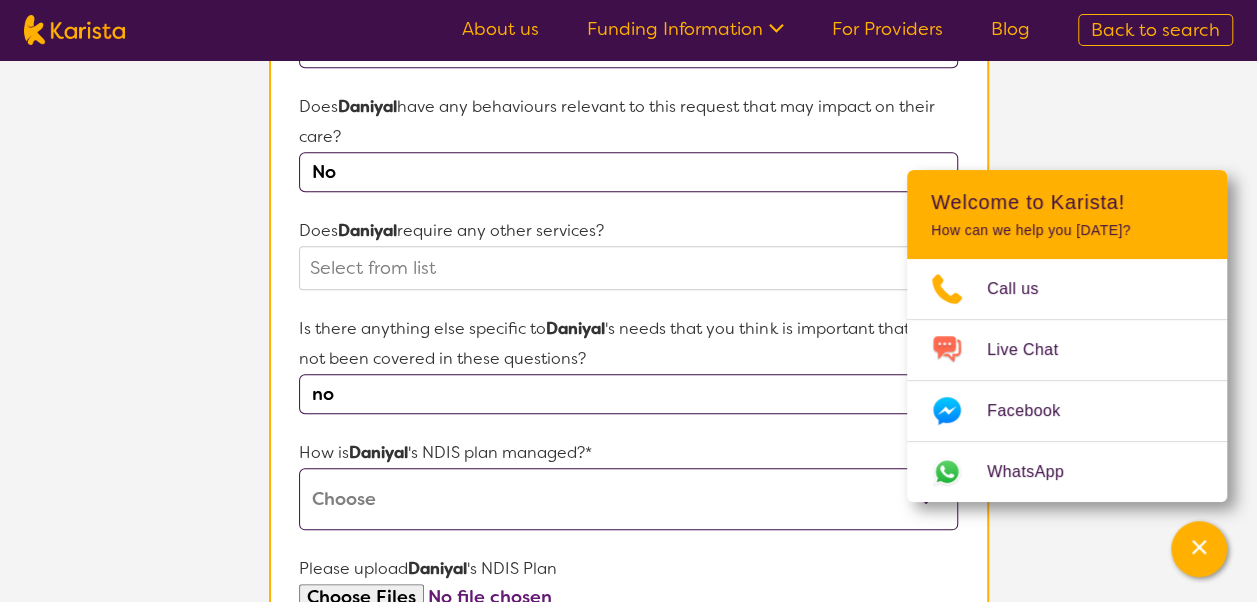 type on "no" 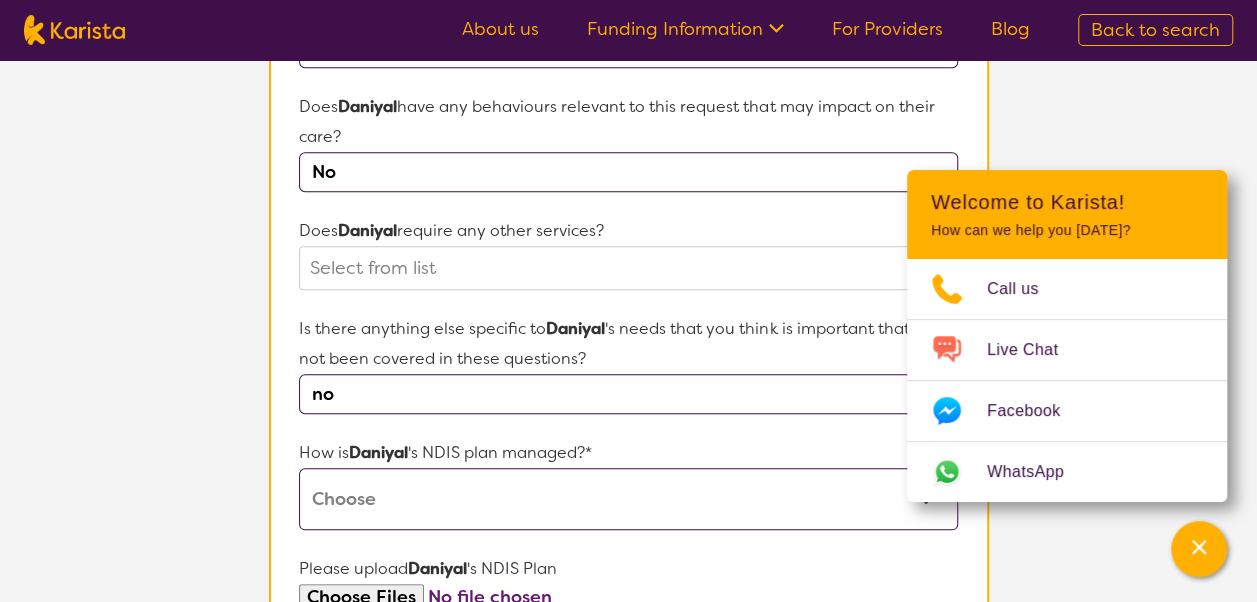 select on "Plan Managed" 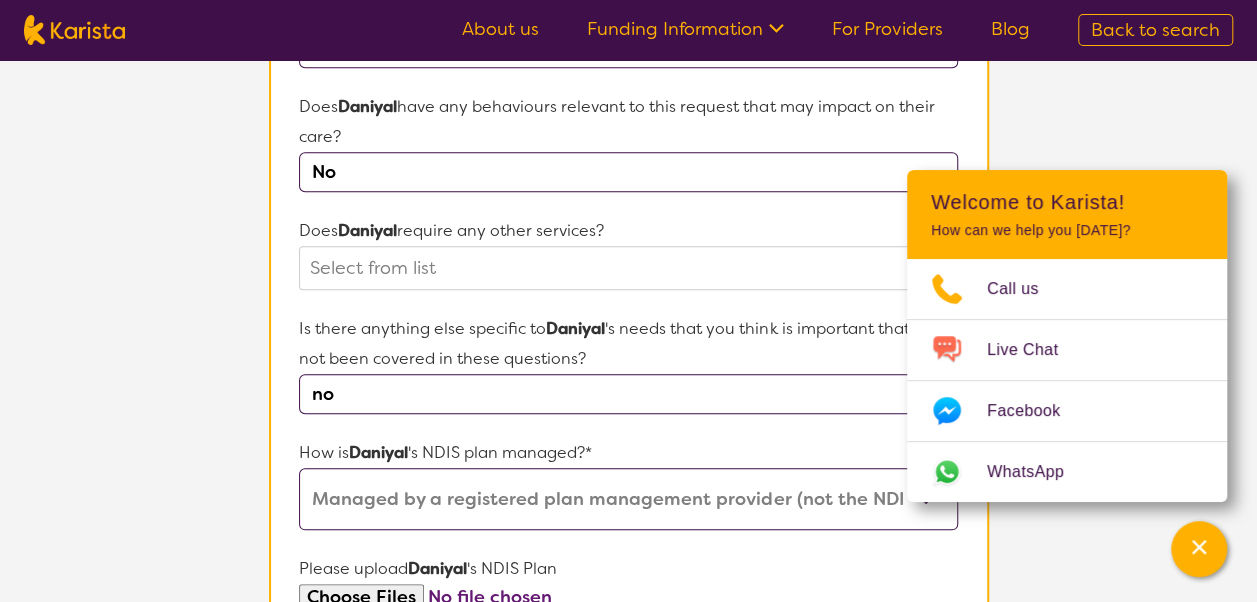 click on "Self-managed NDIS plan Managed by a registered plan management provider (not the NDIA) Agency-managed (by the NDIA) I'm not sure" at bounding box center [628, 499] 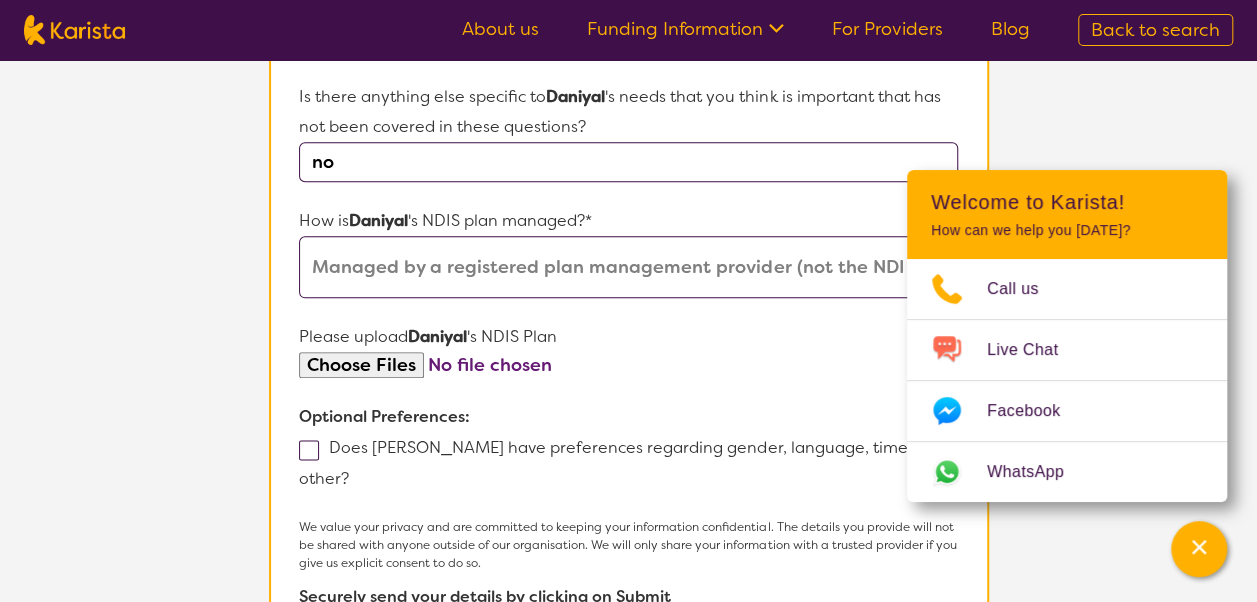 scroll, scrollTop: 1026, scrollLeft: 0, axis: vertical 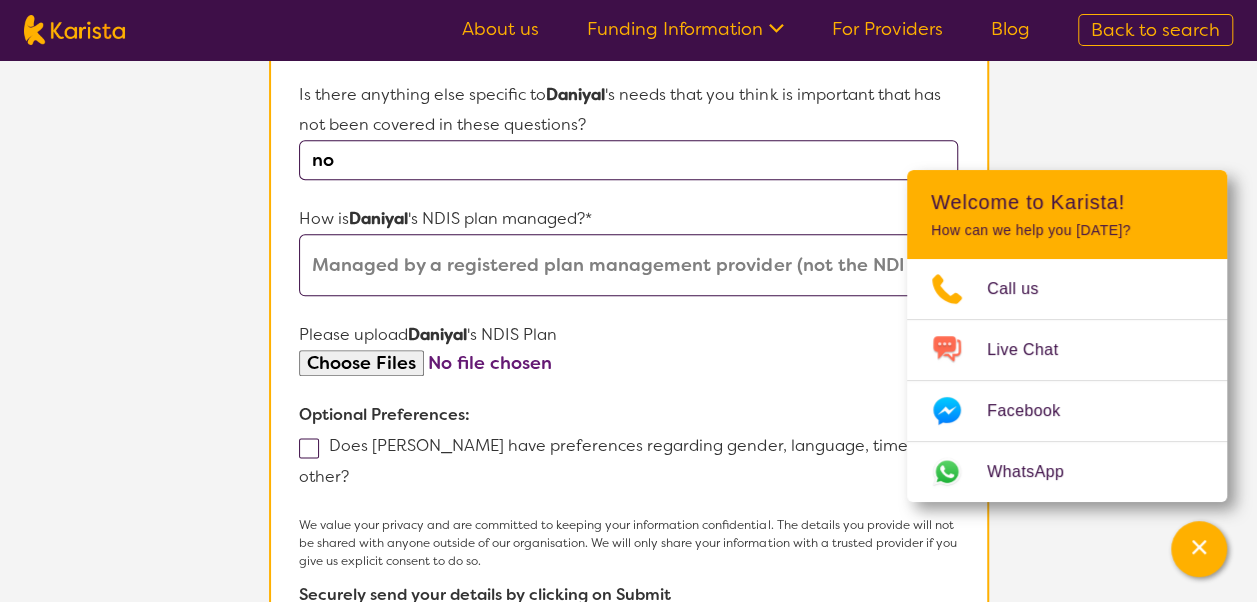 click at bounding box center [628, 363] 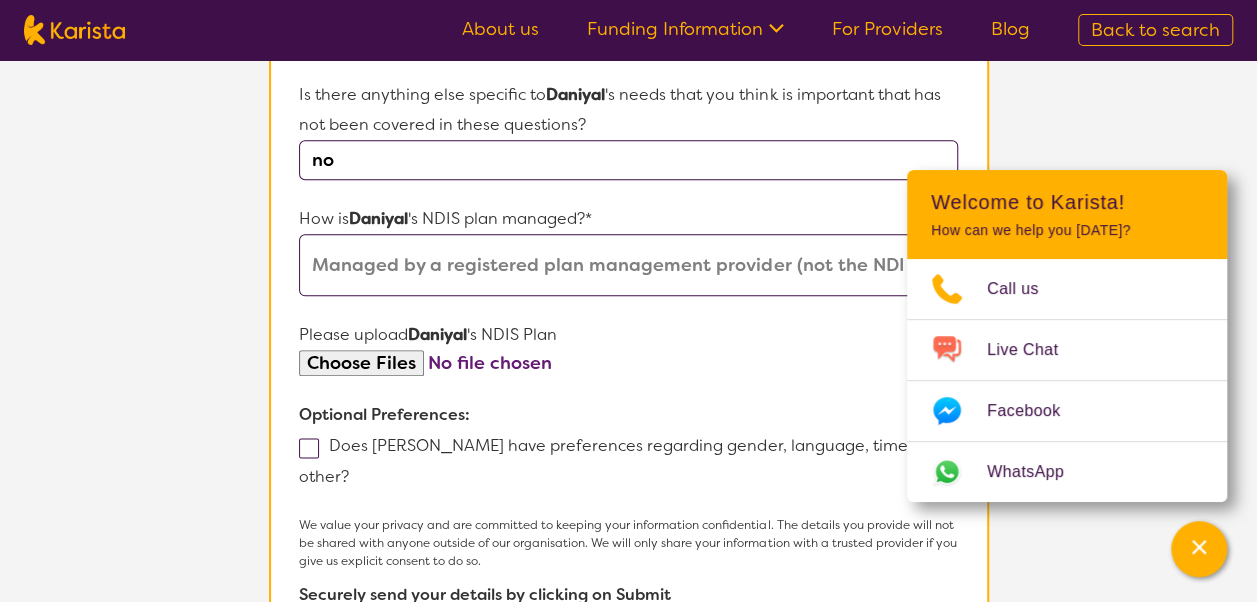 type on "C:\fakepath\Plan Approval (26).pdf" 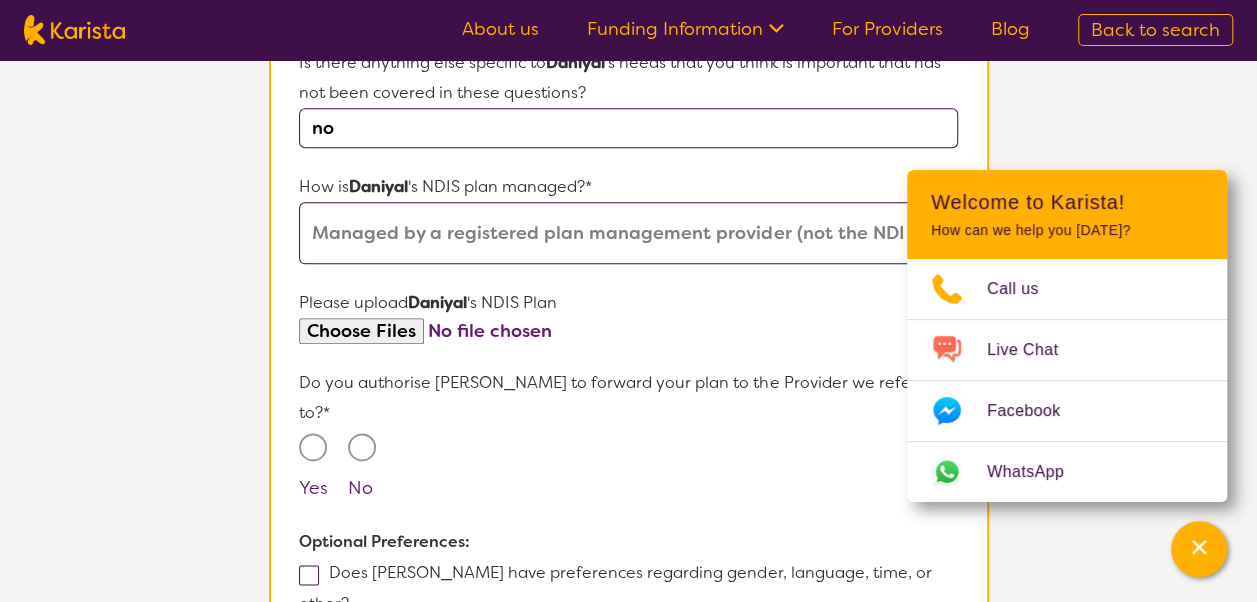 scroll, scrollTop: 1064, scrollLeft: 0, axis: vertical 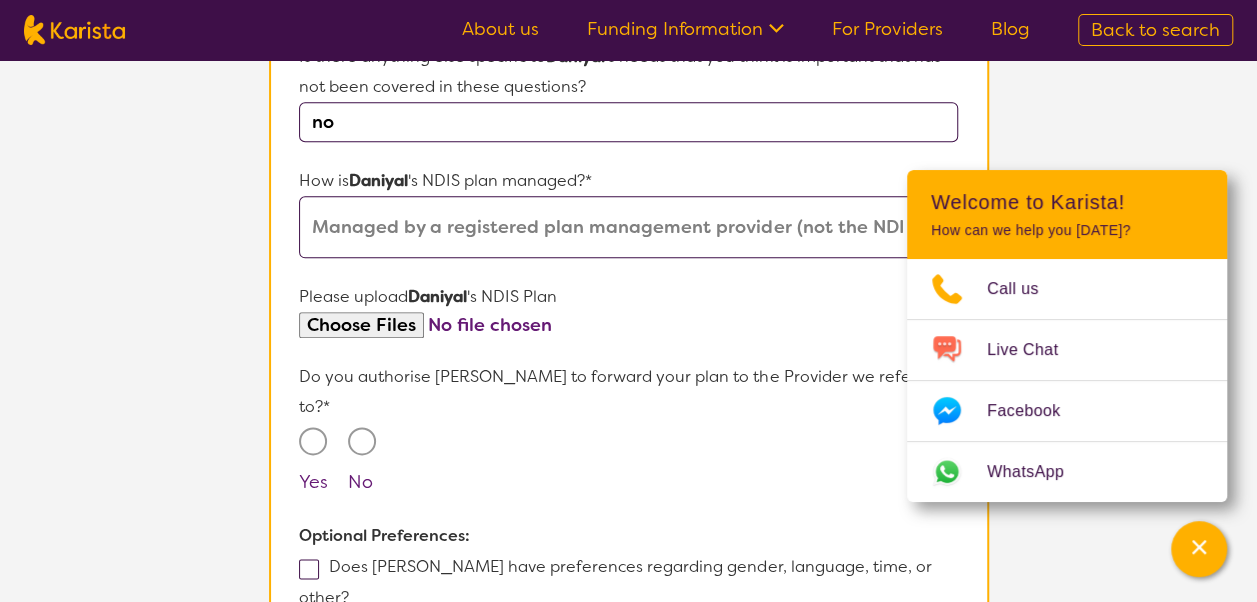 click on "Yes" at bounding box center (313, 441) 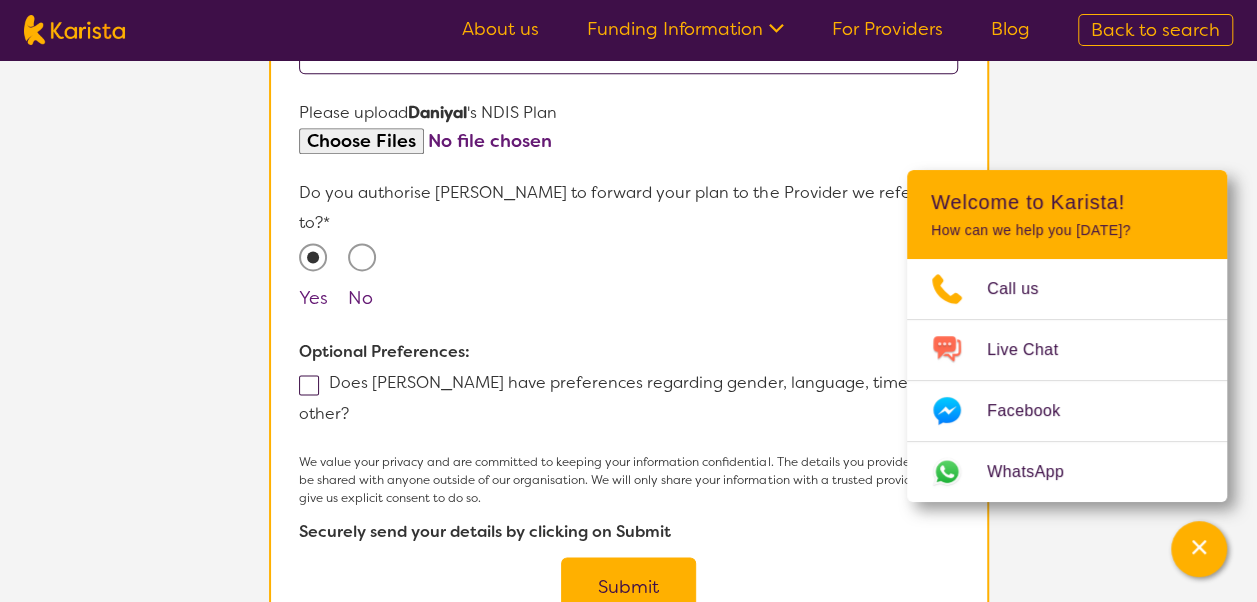 scroll, scrollTop: 1256, scrollLeft: 0, axis: vertical 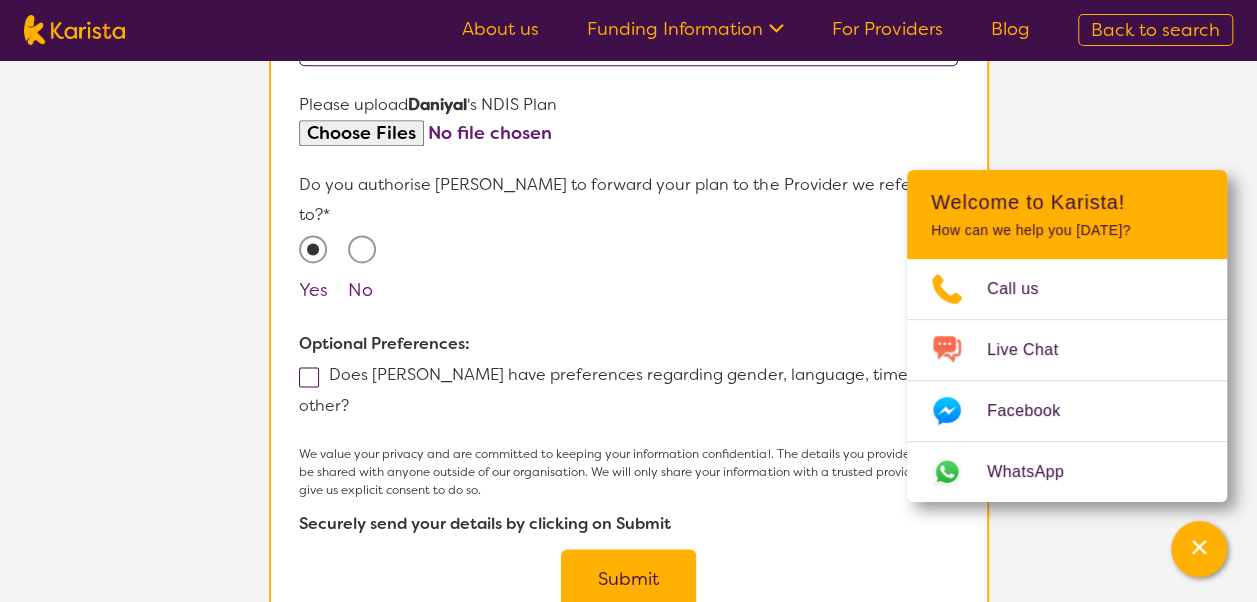 click on "Submit" at bounding box center (628, 579) 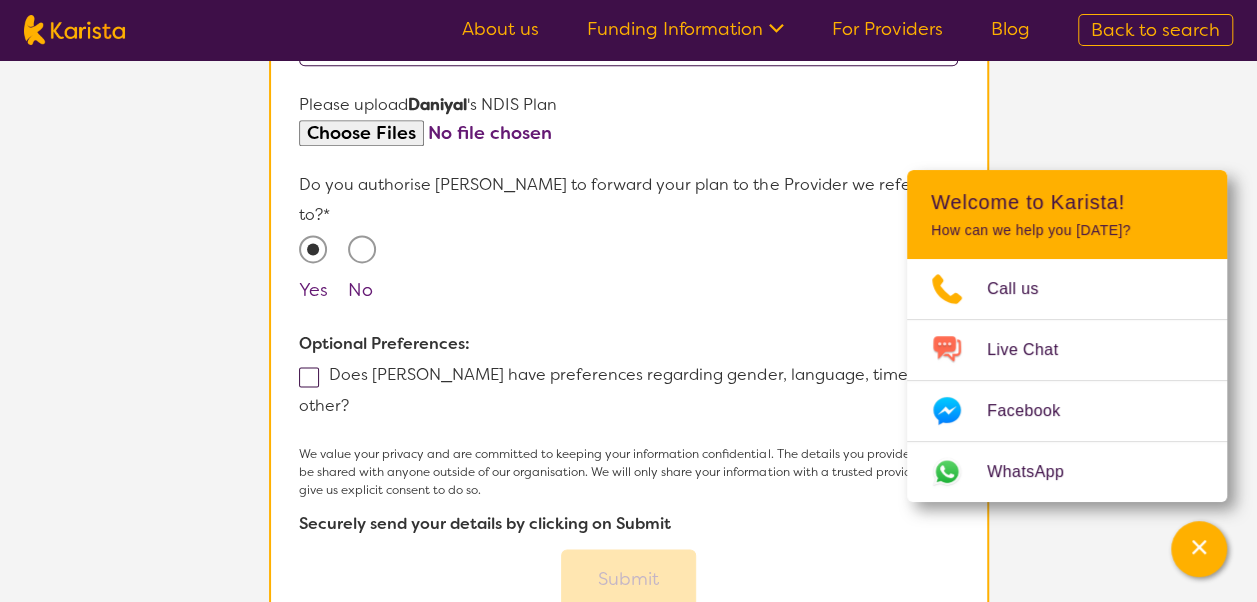 click at bounding box center (309, 377) 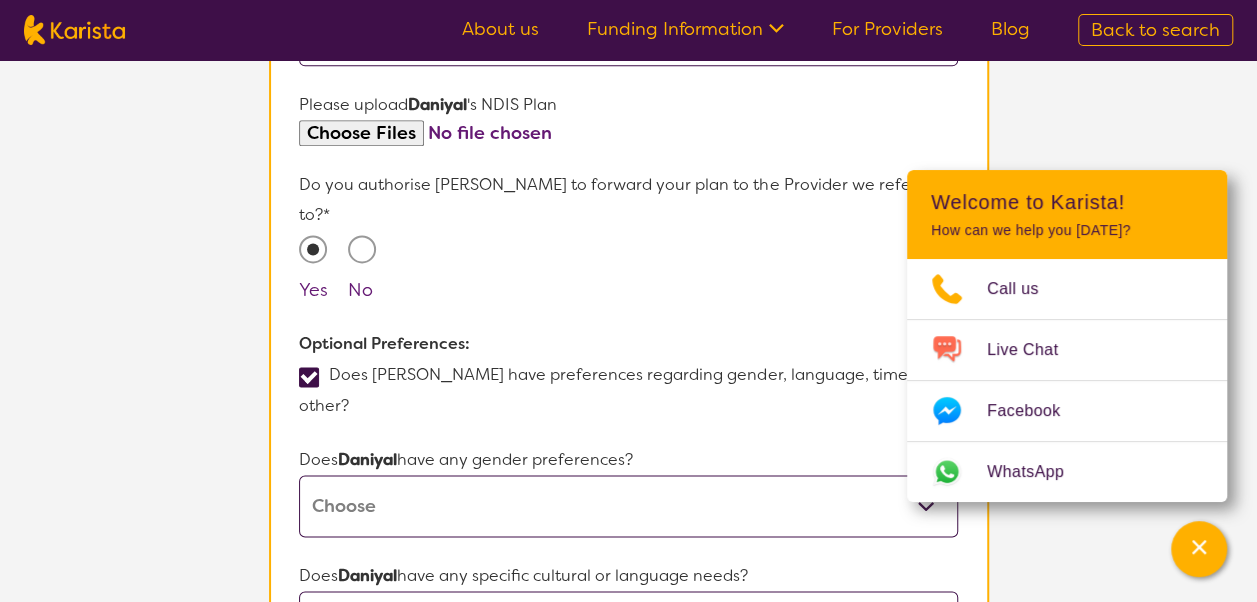 click on "[DEMOGRAPHIC_DATA] [DEMOGRAPHIC_DATA] Other No Preference" at bounding box center (628, 506) 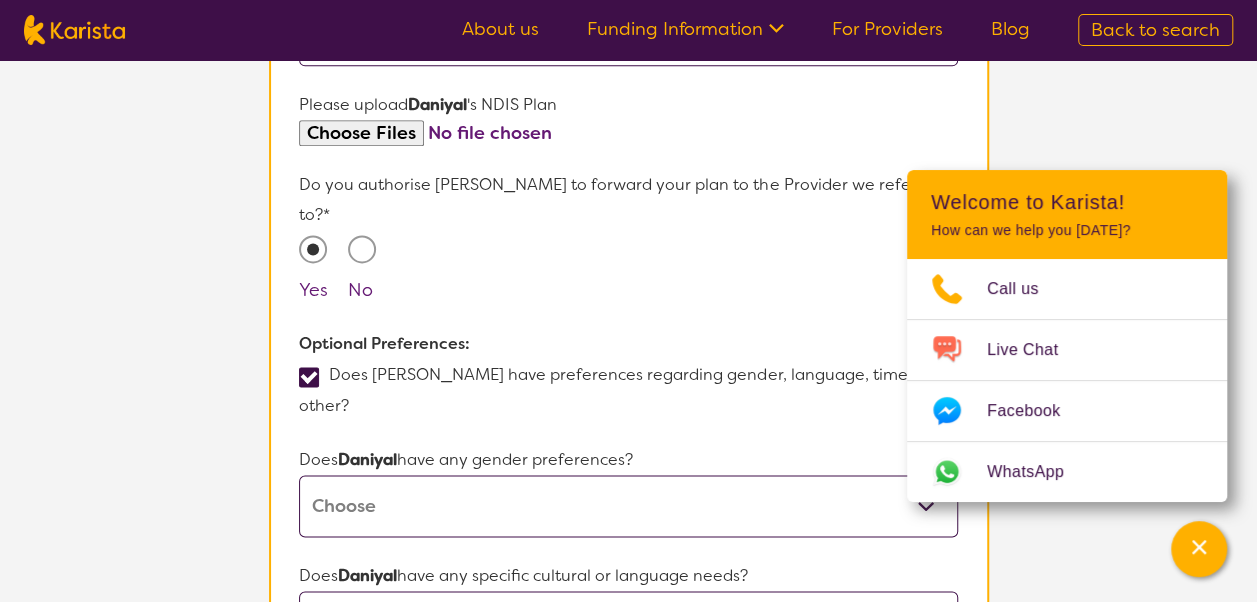 select on "No preference" 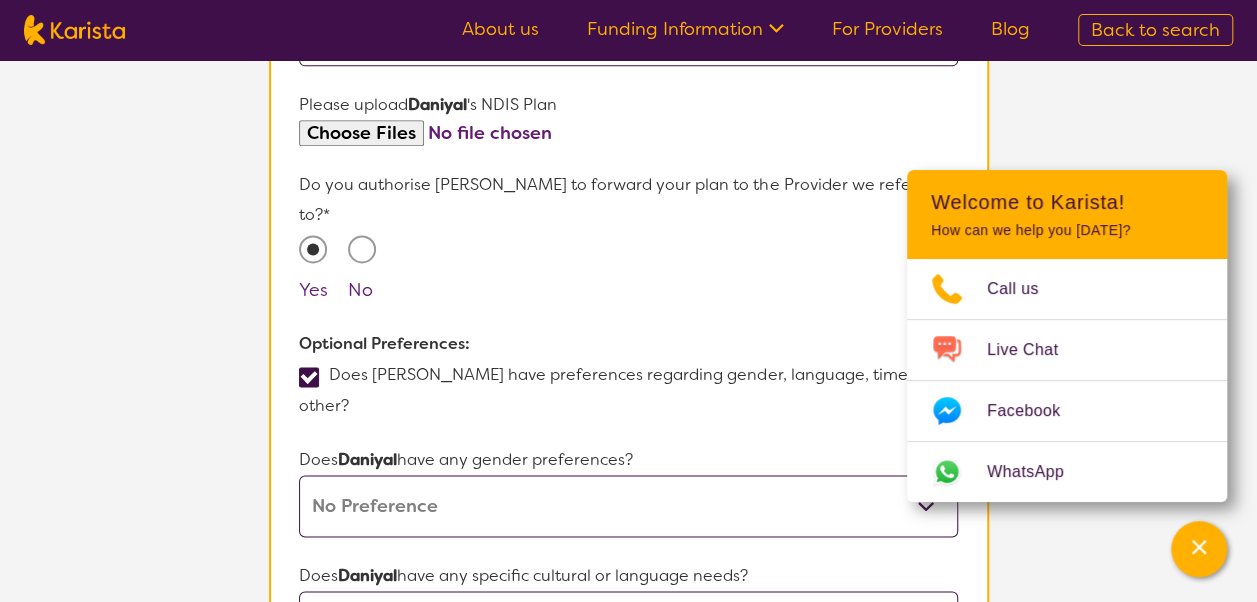 click on "[DEMOGRAPHIC_DATA] [DEMOGRAPHIC_DATA] Other No Preference" at bounding box center [628, 506] 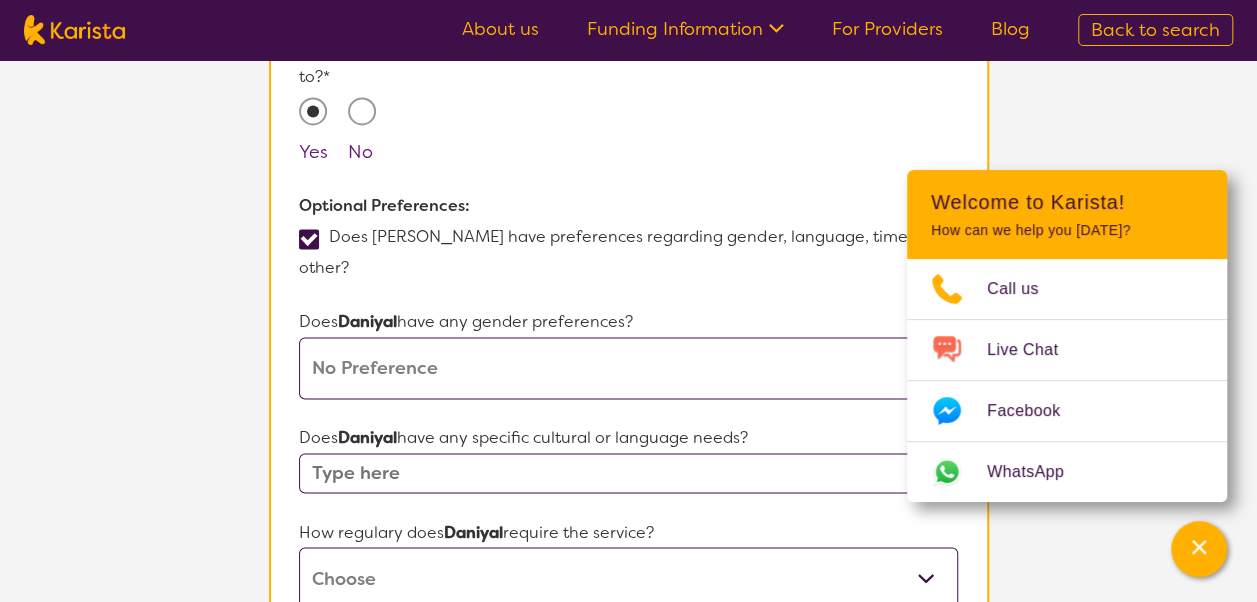 scroll, scrollTop: 1394, scrollLeft: 0, axis: vertical 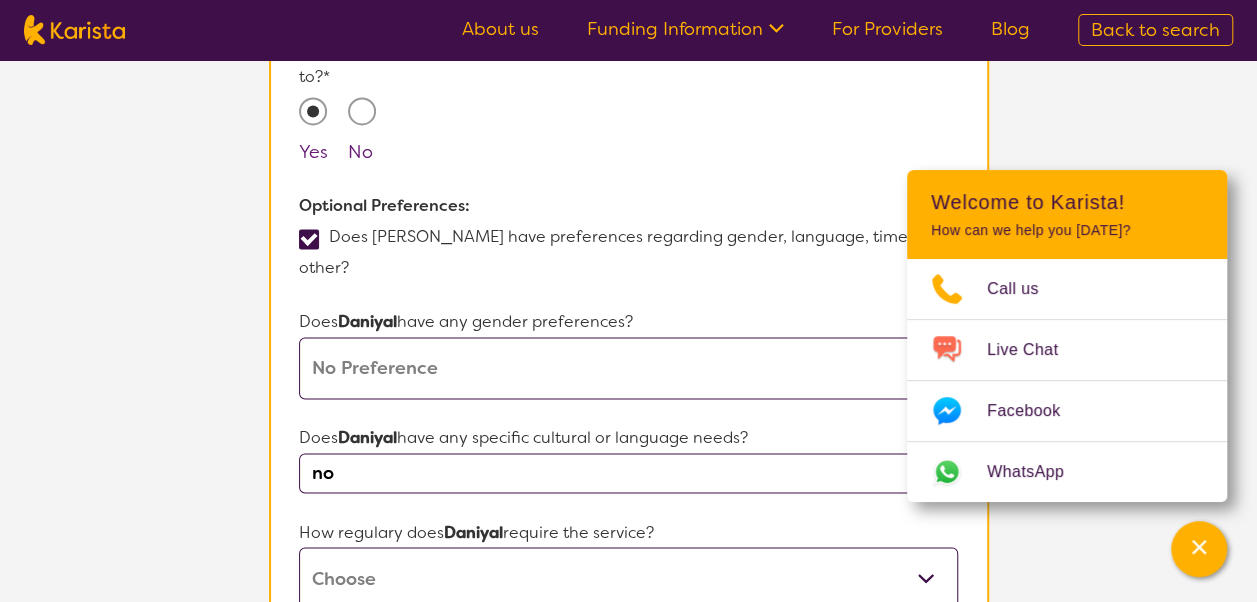 type on "no" 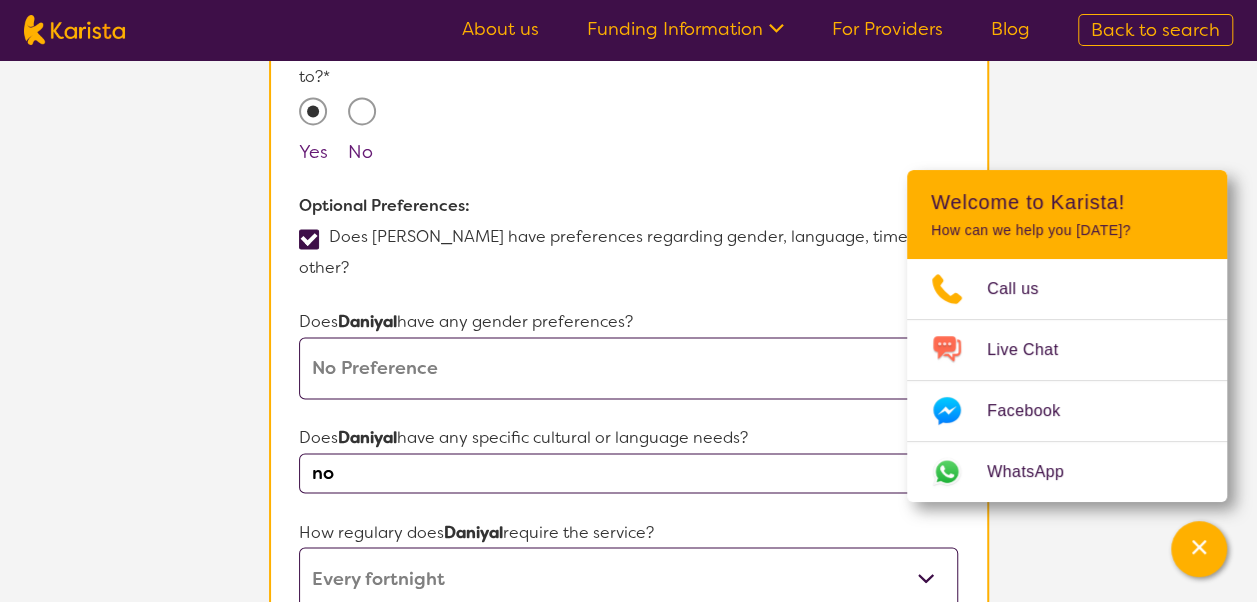 click on "Daily Twice a week Weekly Every fortnight Monthly Other" at bounding box center (628, 578) 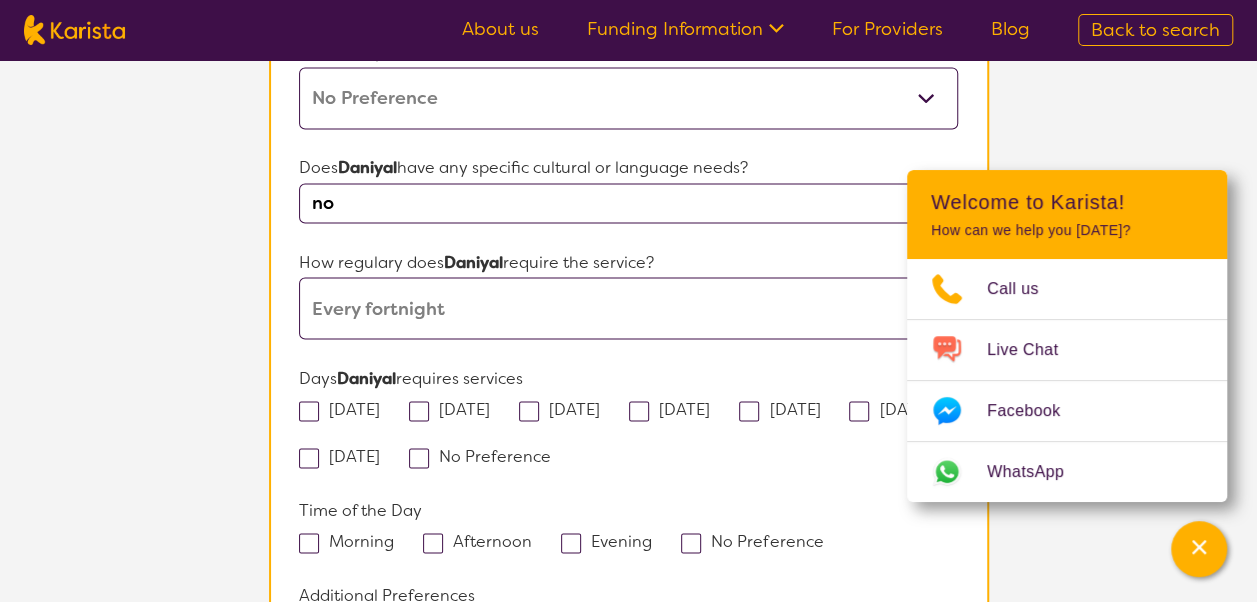 scroll, scrollTop: 1666, scrollLeft: 0, axis: vertical 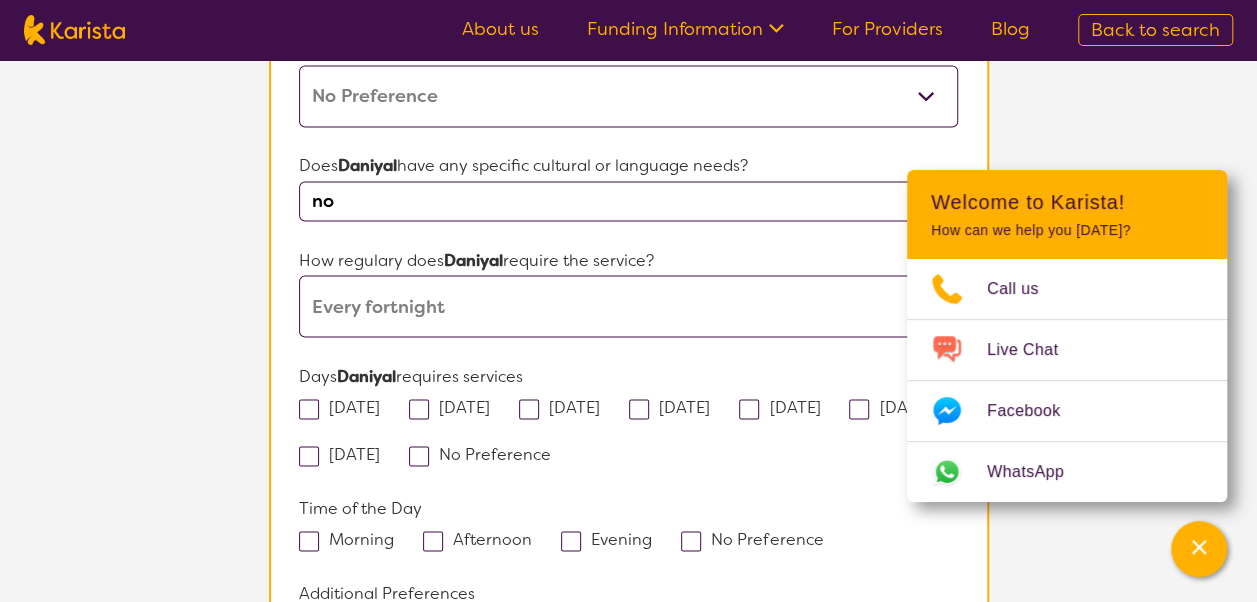 click at bounding box center (571, 541) 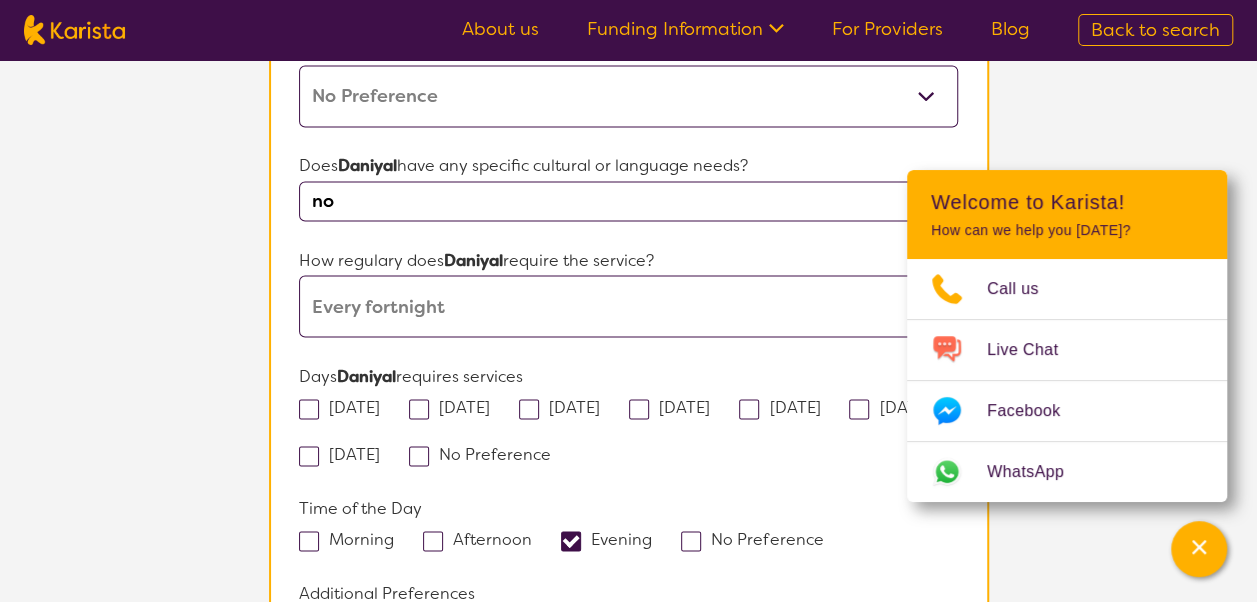 click at bounding box center (433, 541) 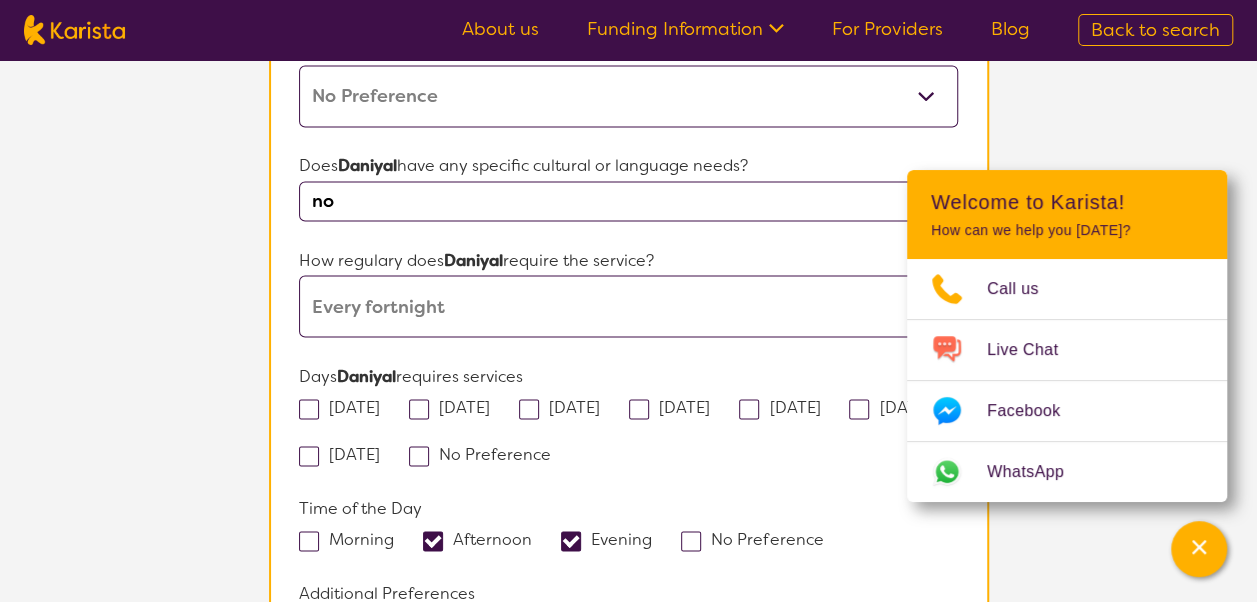 click at bounding box center (529, 409) 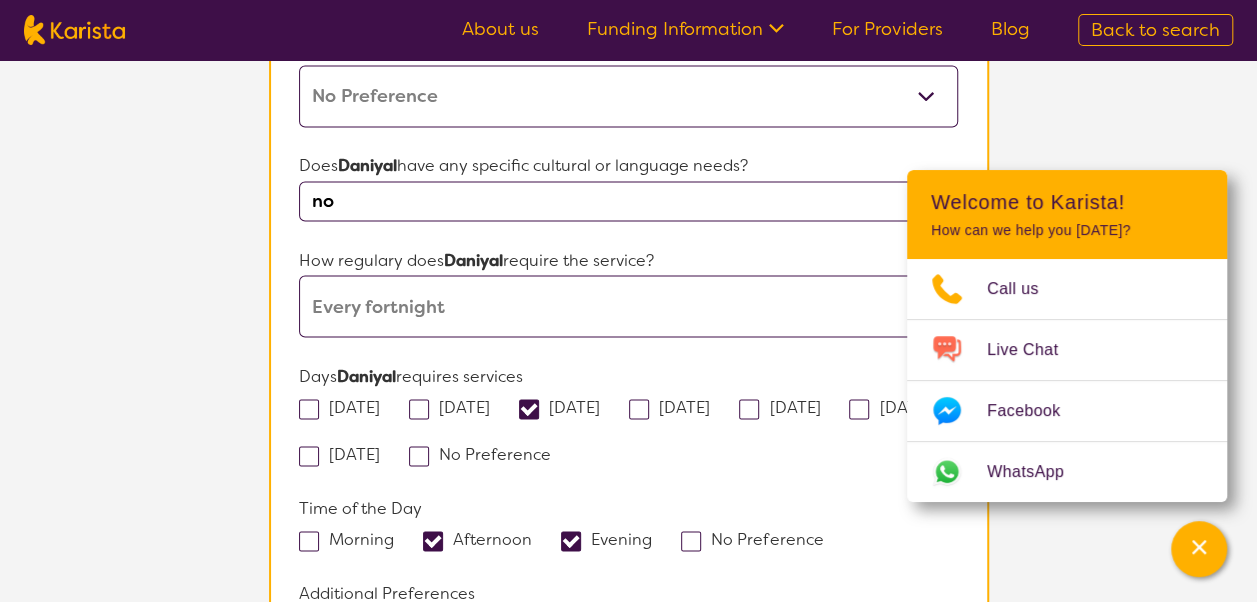 click at bounding box center [859, 409] 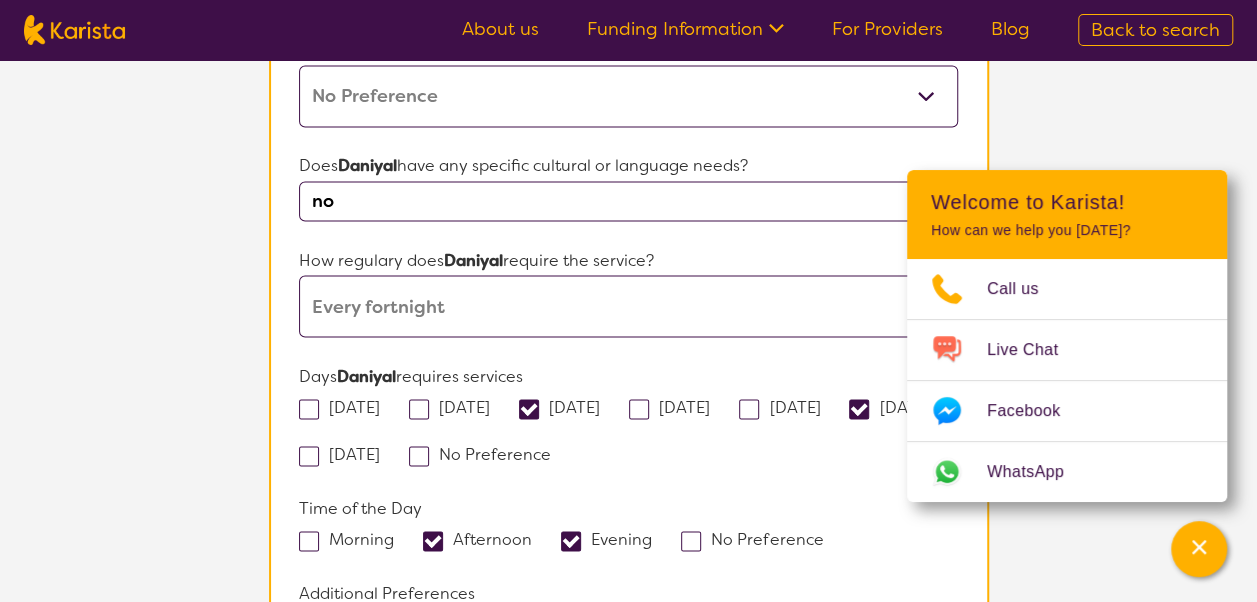 click at bounding box center (309, 409) 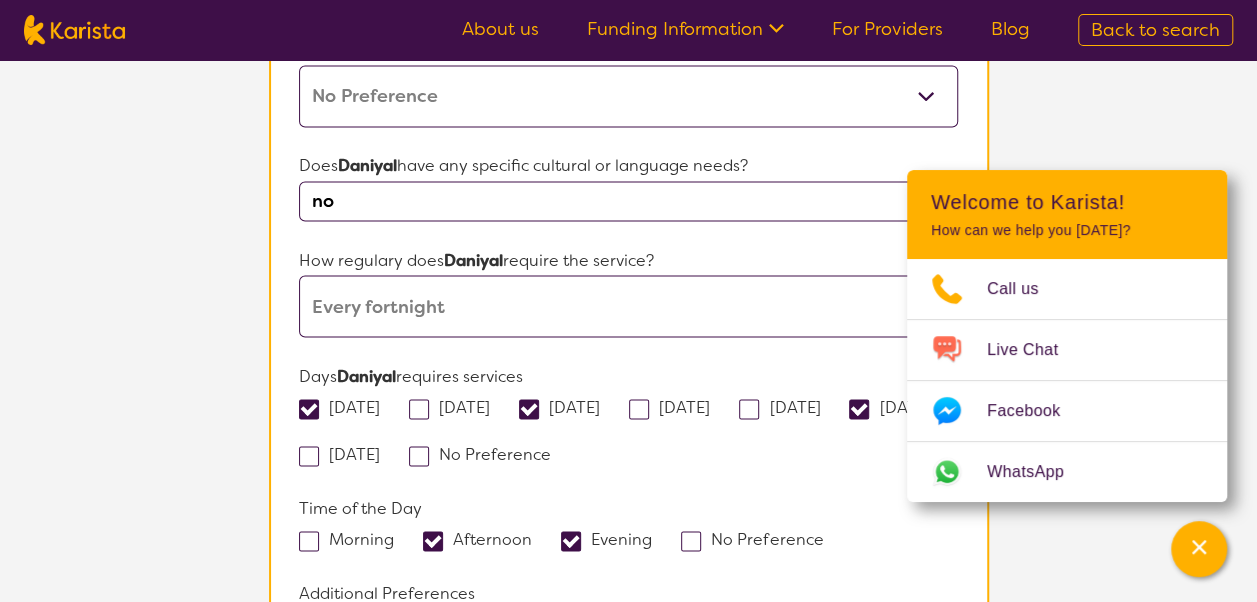 click at bounding box center (309, 409) 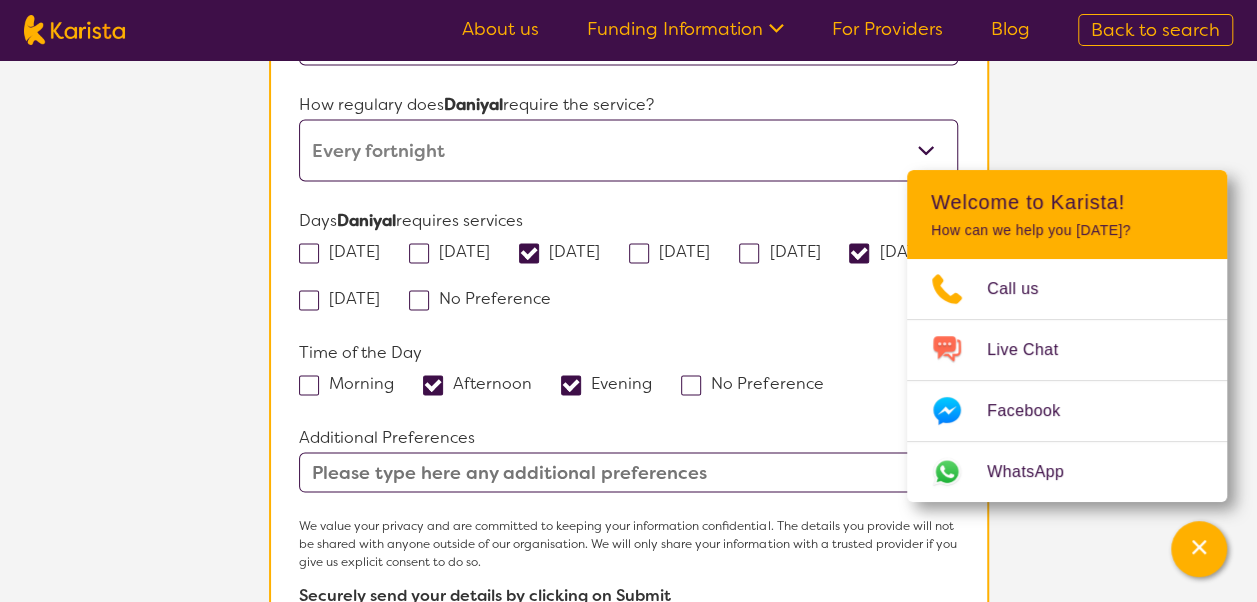 scroll, scrollTop: 1824, scrollLeft: 0, axis: vertical 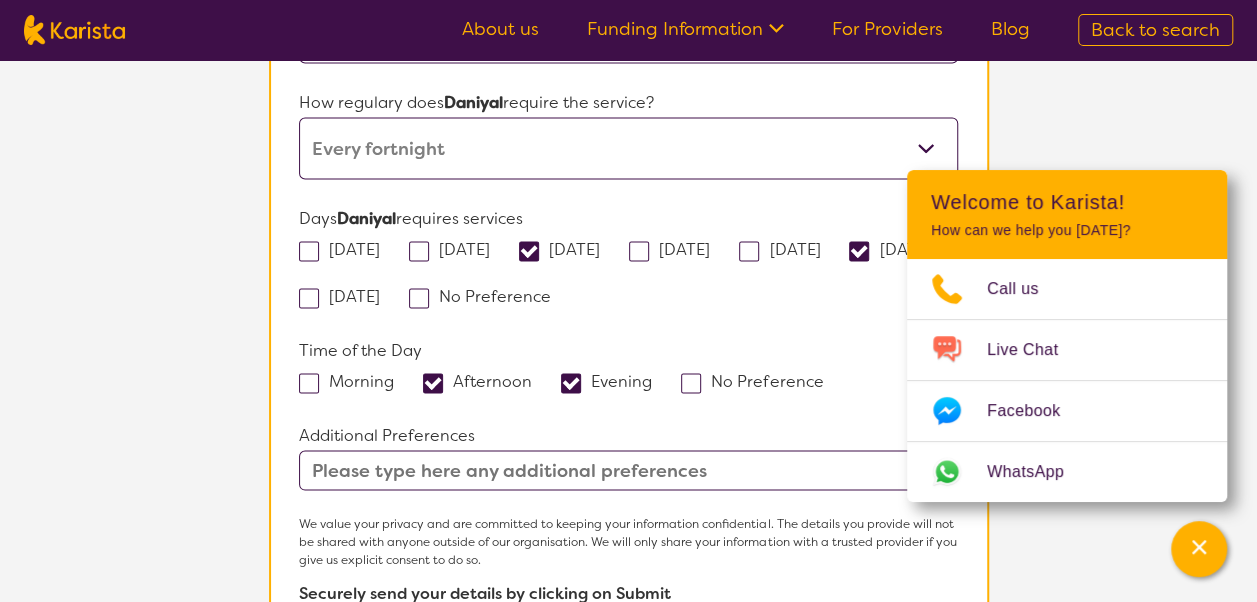 click at bounding box center (628, 470) 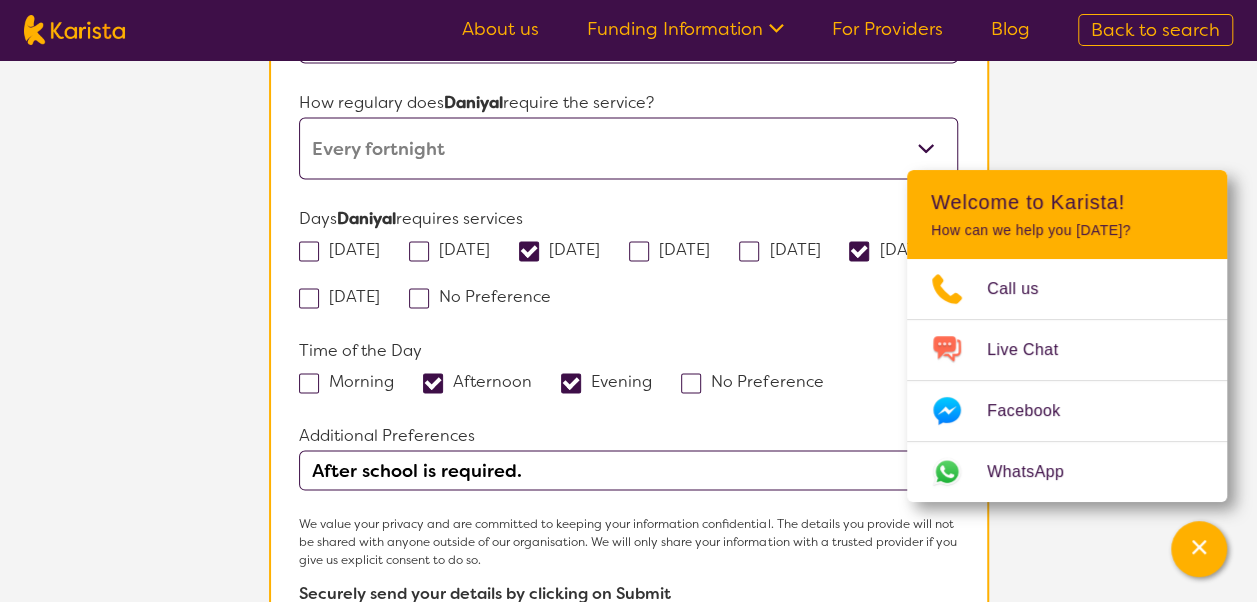 type on "After school is required." 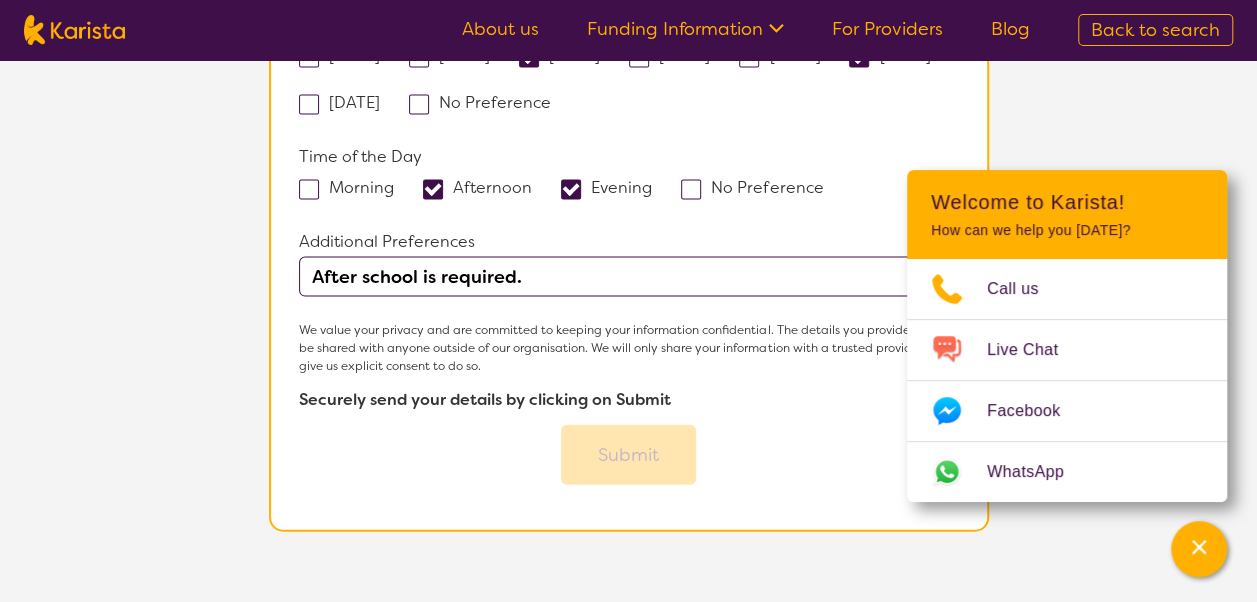 scroll, scrollTop: 2018, scrollLeft: 0, axis: vertical 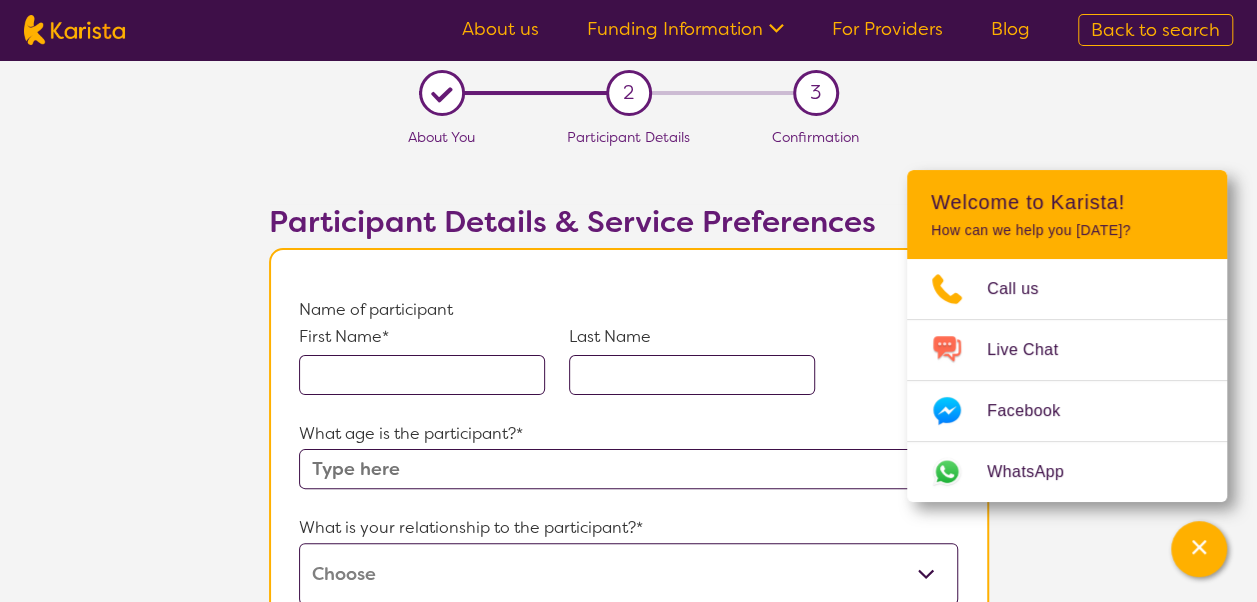 click at bounding box center [422, 375] 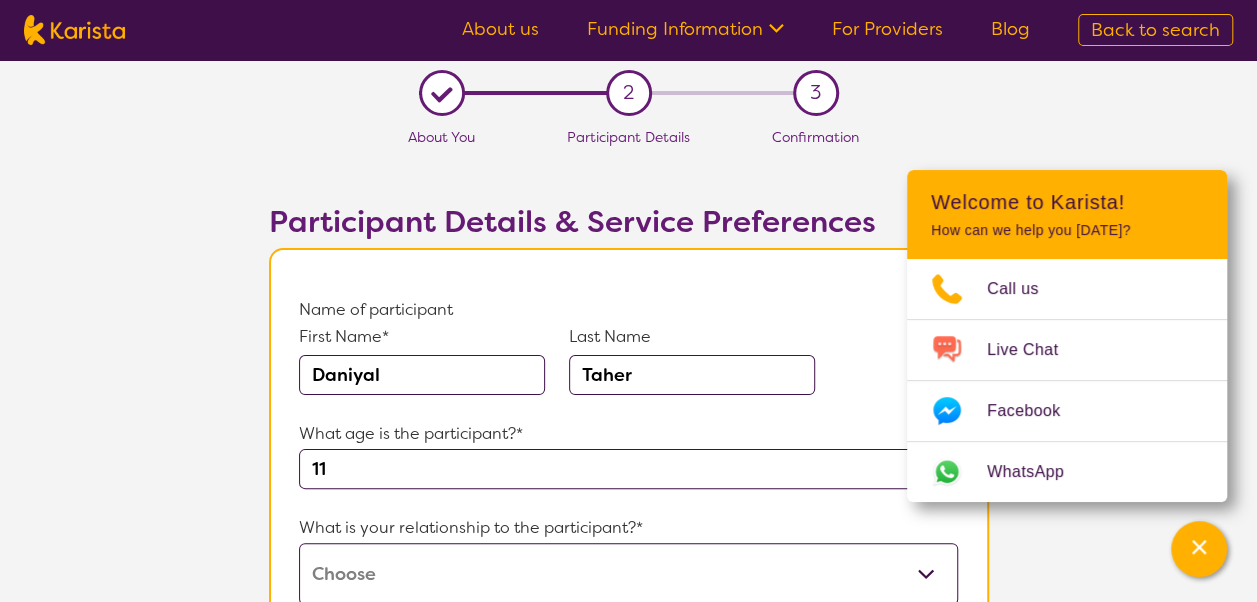 type on "Anxiety, social norms, [PERSON_NAME] is very fascinated with death" 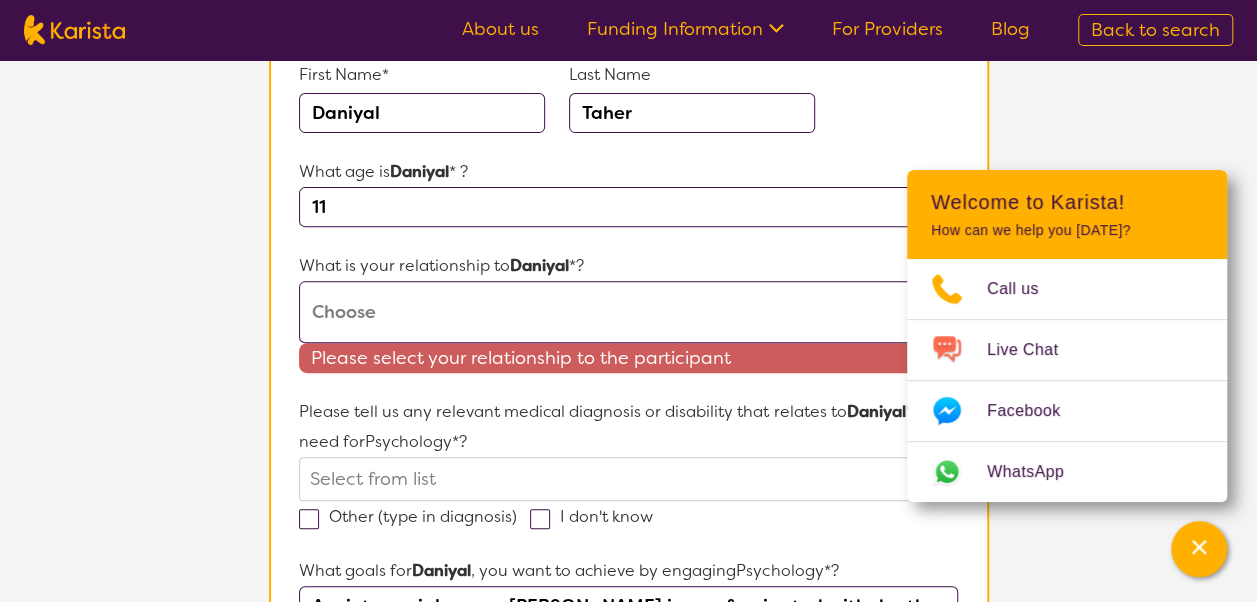 scroll, scrollTop: 263, scrollLeft: 0, axis: vertical 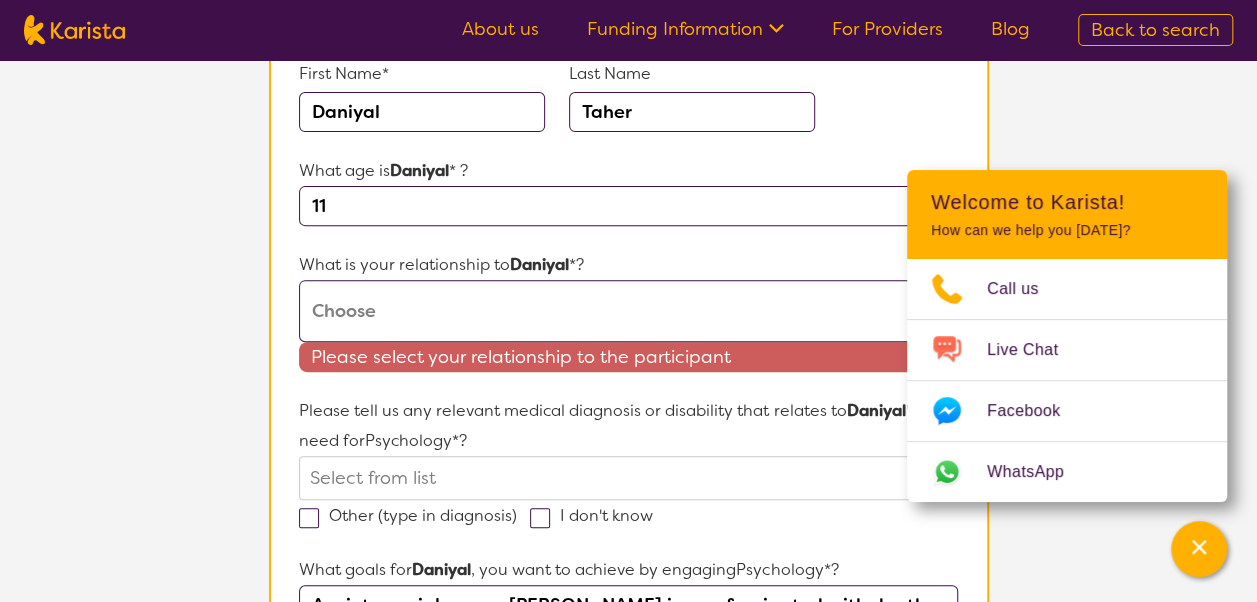click on "This request is for myself I am their parent I am their child I am their spouse/partner I am their carer I am their Support Coordinator I am their Local Area Coordinator I am their Child Safety Officer I am their Aged Care Case Worker Other" at bounding box center [628, 311] 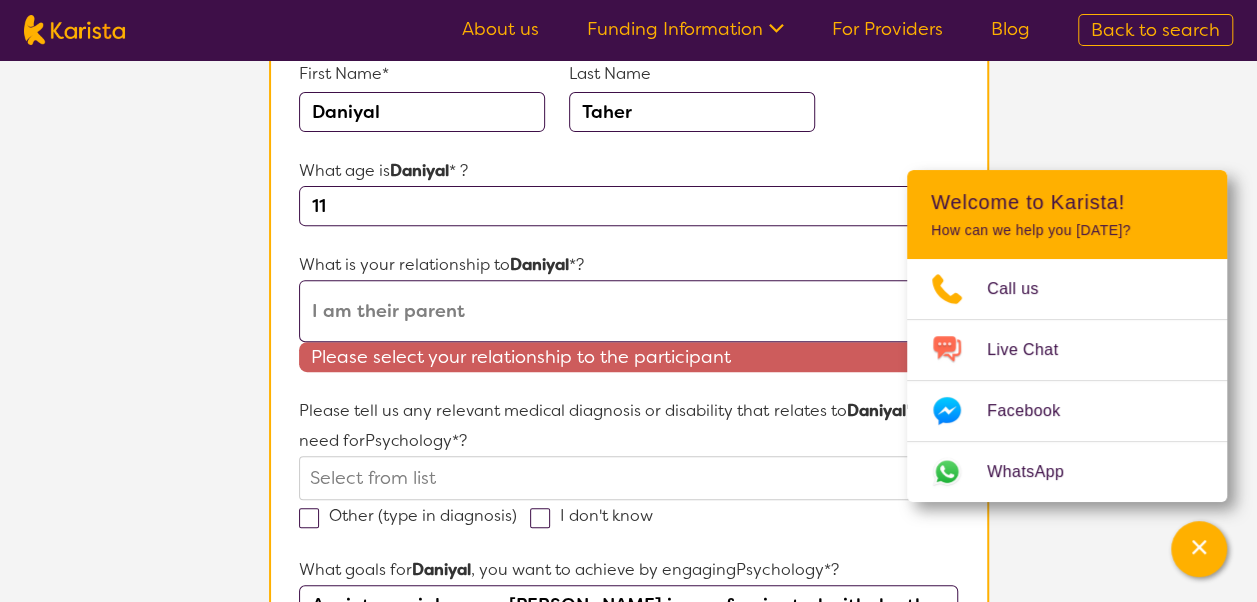 click on "This request is for myself I am their parent I am their child I am their spouse/partner I am their carer I am their Support Coordinator I am their Local Area Coordinator I am their Child Safety Officer I am their Aged Care Case Worker Other" at bounding box center [628, 311] 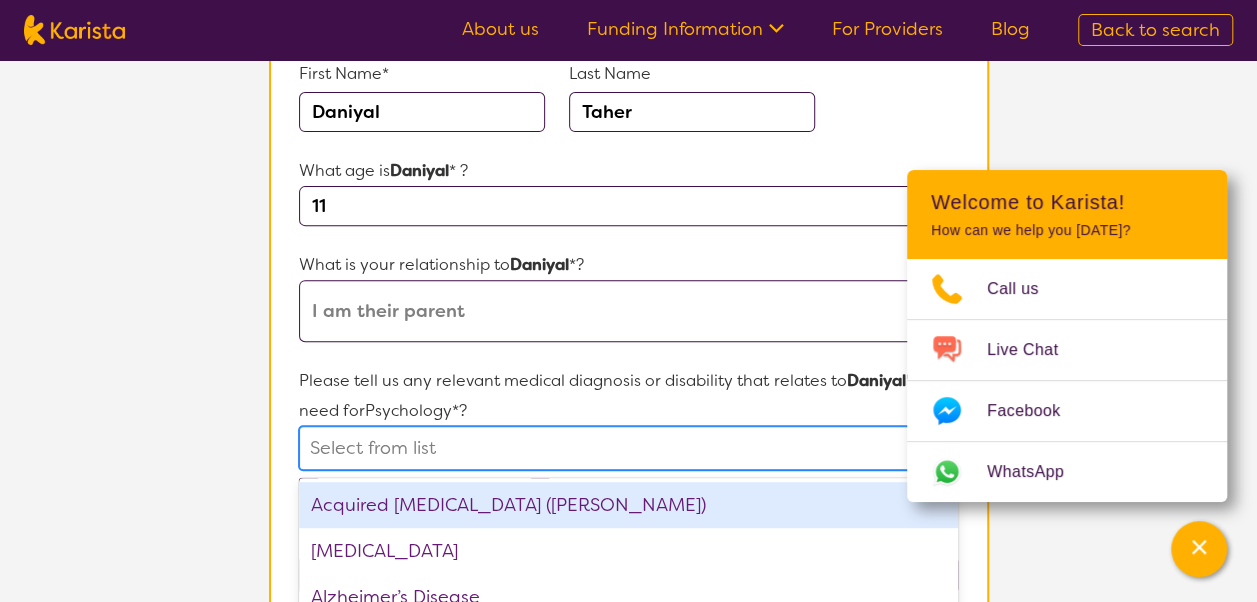 scroll, scrollTop: 444, scrollLeft: 0, axis: vertical 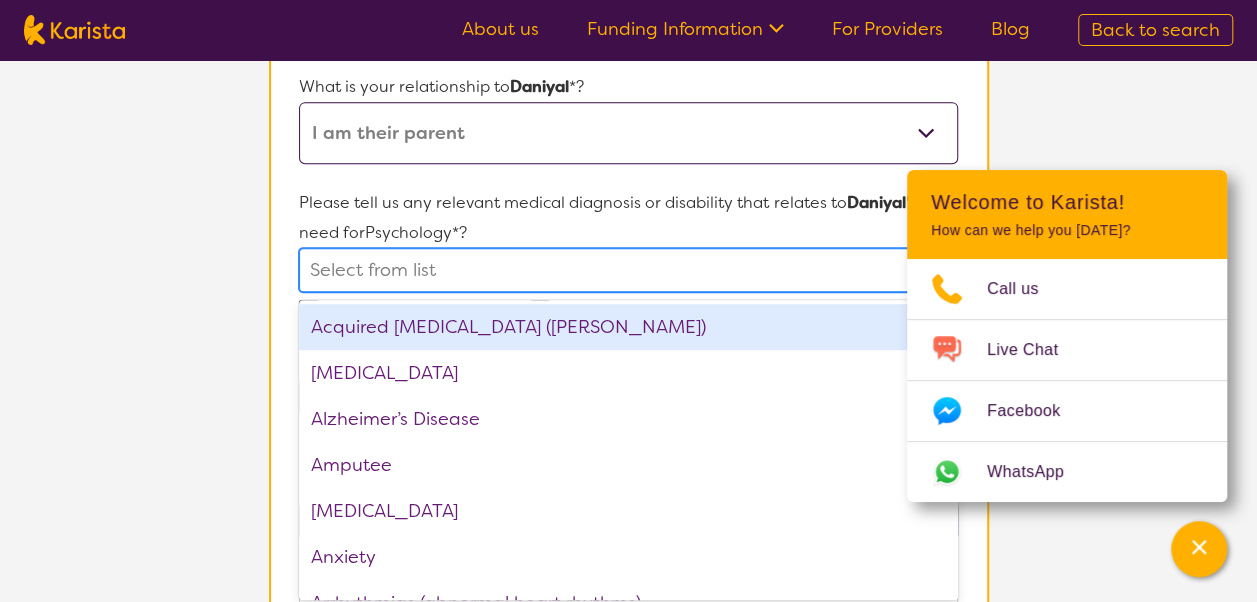 click on "option Acquired [MEDICAL_DATA] (ABI) focused, 1 of 75. 75 results available. Use Up and Down to choose options, press Enter to select the currently focused option, press Escape to exit the menu, press Tab to select the option and exit the menu. Select from list Acquired [MEDICAL_DATA] (ABI) [MEDICAL_DATA] Alzheimer’s Disease Amputee [MEDICAL_DATA] Anxiety Arrhythmias (abnormal heart rhythms) [MEDICAL_DATA] ASD [MEDICAL_DATA] [MEDICAL_DATA] [MEDICAL_DATA] Bowel issues [MEDICAL_DATA] [MEDICAL_DATA] Cataracts [MEDICAL_DATA] [MEDICAL_DATA] [MEDICAL_DATA] (COPD) [MEDICAL_DATA] conditions (e.g., [MEDICAL_DATA], [MEDICAL_DATA]) Congenital conditions [MEDICAL_DATA] (DVT) Dementia [MEDICAL_DATA] [MEDICAL_DATA] [MEDICAL_DATA] [MEDICAL_DATA] [MEDICAL_DATA] [MEDICAL_DATA] [MEDICAL_DATA] disorders (e.g., [MEDICAL_DATA]) [MEDICAL_DATA] Falls and fall-related injuries [MEDICAL_DATA] disorders (e.g., GERD, [MEDICAL_DATA]) [MEDICAL_DATA] [MEDICAL_DATA] Heart Disease [MEDICAL_DATA] ([MEDICAL_DATA]) [MEDICAL_DATA] [MEDICAL_DATA] None [MEDICAL_DATA]" at bounding box center [628, 270] 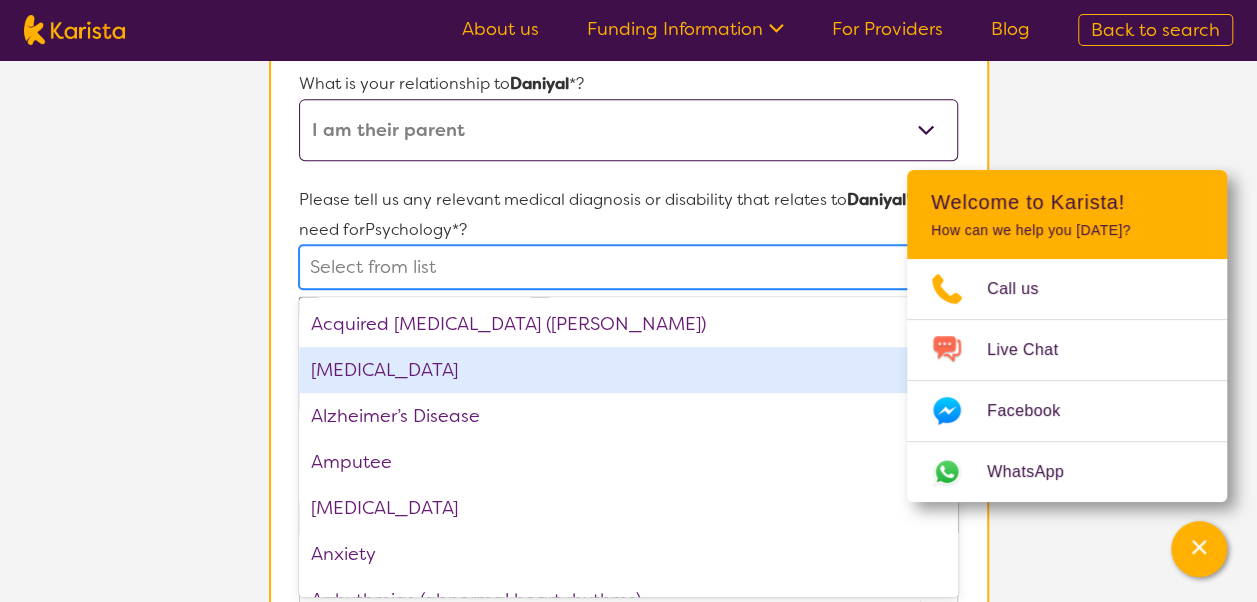 click on "[MEDICAL_DATA]" at bounding box center (628, 370) 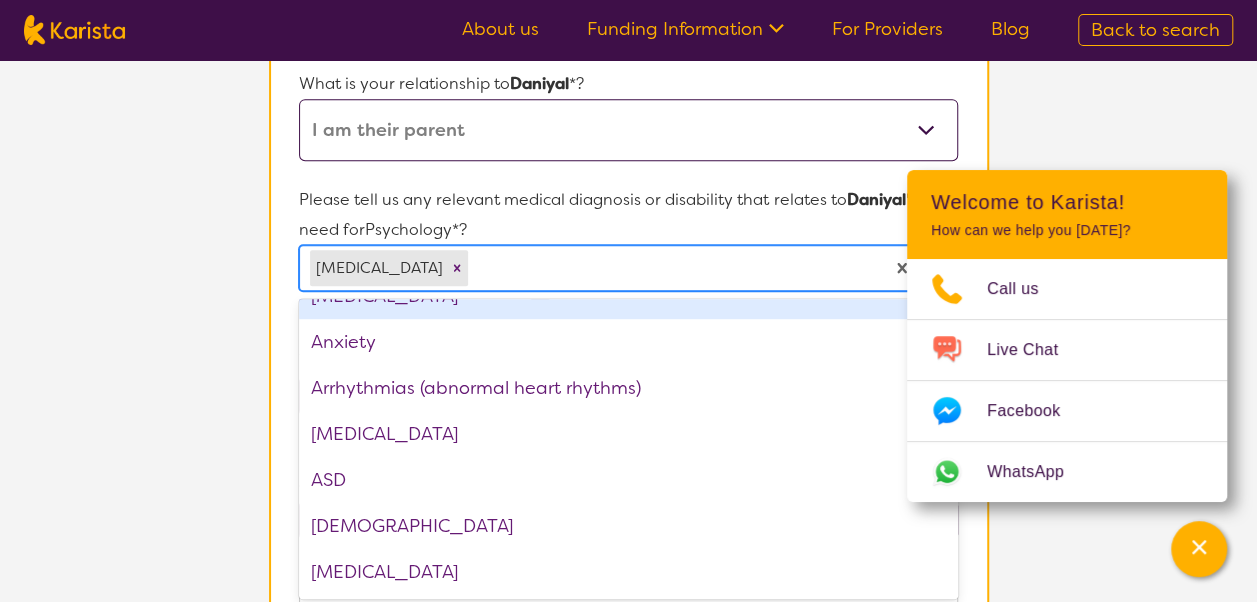 scroll, scrollTop: 171, scrollLeft: 0, axis: vertical 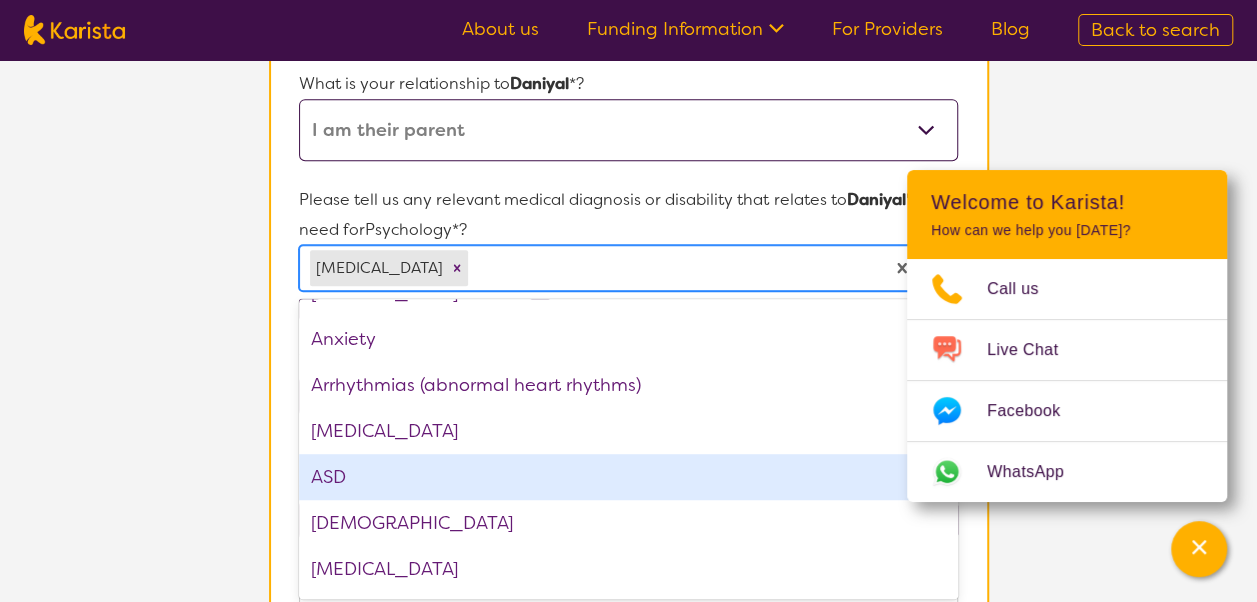 click on "ASD" at bounding box center [628, 477] 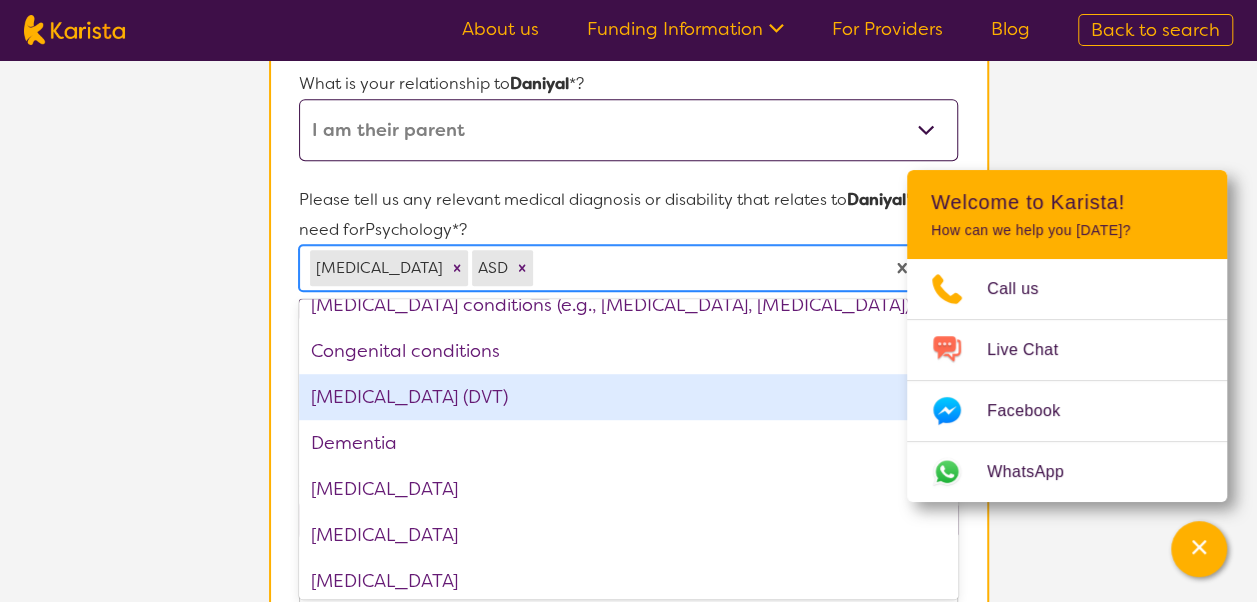 scroll, scrollTop: 802, scrollLeft: 0, axis: vertical 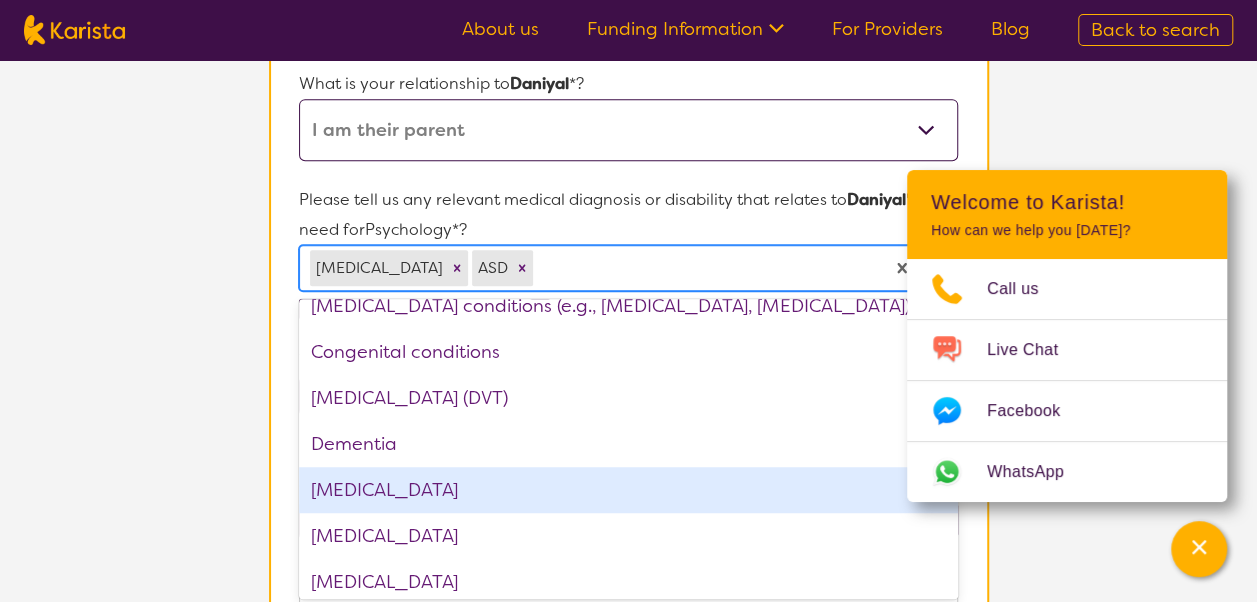 click on "[MEDICAL_DATA]" at bounding box center (628, 490) 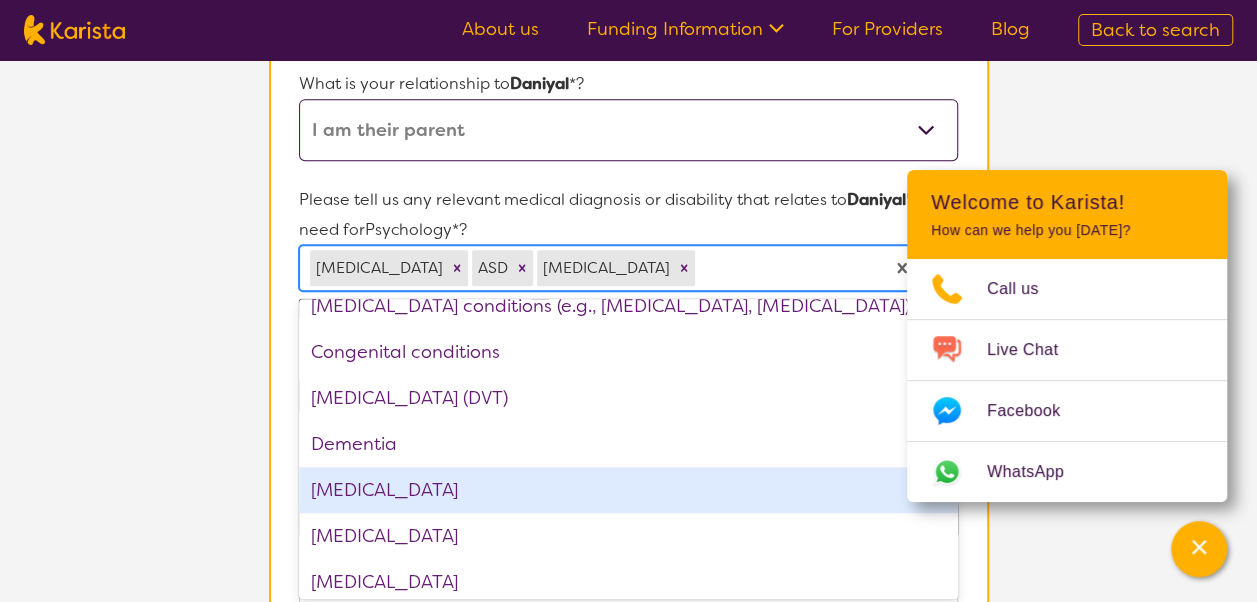 click on "L About You 2 Participant Details 3 Confirmation Participant Details & Service Preferences Name of participant First Name* [PERSON_NAME] Last Name [PERSON_NAME] What age is  [PERSON_NAME] * ? 11 What is your relationship to  [PERSON_NAME] *? This request is for myself I am their parent I am their child I am their spouse/partner I am their carer I am their Support Coordinator I am their Local Area Coordinator I am their Child Safety Officer I am their Aged Care Case Worker Other Please tell us any relevant medical diagnosis or disability that relates to  [PERSON_NAME] 's need for  Psychology *? option [MEDICAL_DATA], selected. option [MEDICAL_DATA] focused, 22 of 72. 72 results available. Use Up and Down to choose options, press Enter to select the currently focused option, press Escape to exit the menu, press Tab to select the option and exit the menu. [MEDICAL_DATA] ASD [MEDICAL_DATA] Acquired [MEDICAL_DATA] (ABI) Alzheimer’s Disease Amputee [MEDICAL_DATA] Anxiety Arrhythmias (abnormal heart rhythms) [MEDICAL_DATA] [MEDICAL_DATA] [MEDICAL_DATA] [MEDICAL_DATA] None" at bounding box center (628, 513) 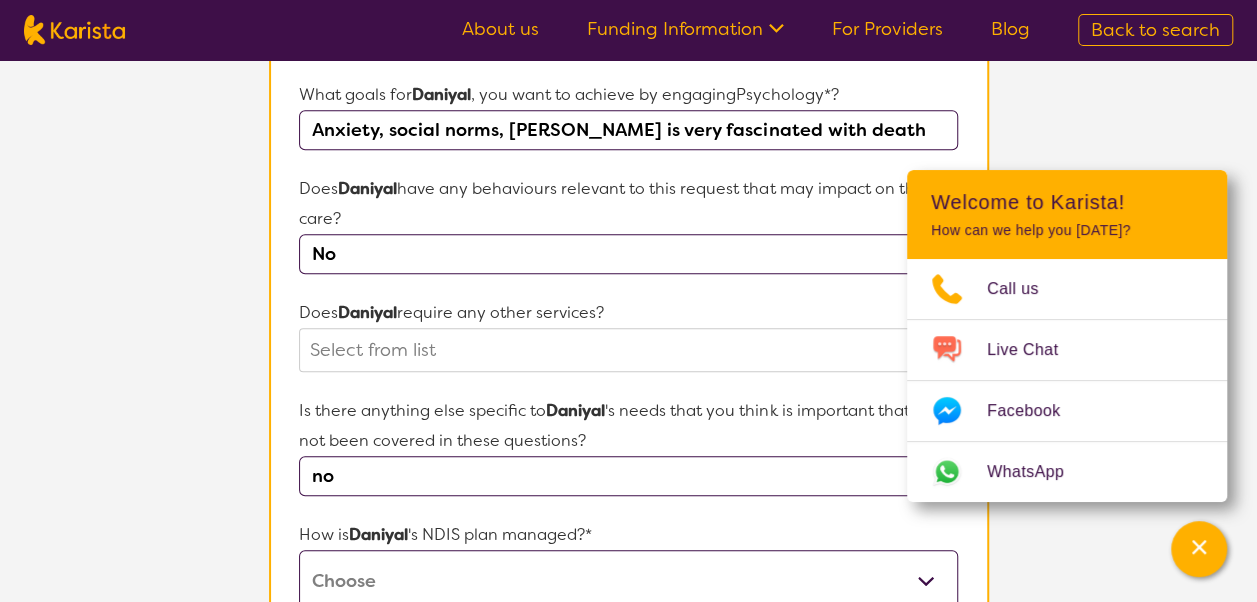 scroll, scrollTop: 904, scrollLeft: 0, axis: vertical 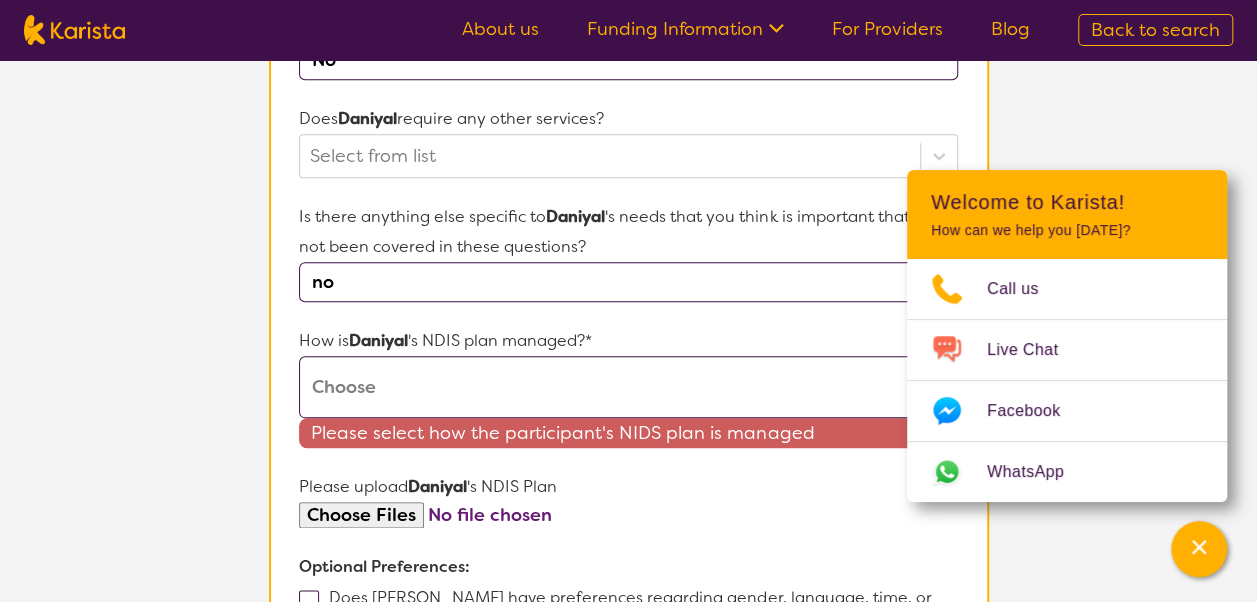click on "Self-managed NDIS plan Managed by a registered plan management provider (not the NDIA) Agency-managed (by the NDIA) I'm not sure" at bounding box center [628, 387] 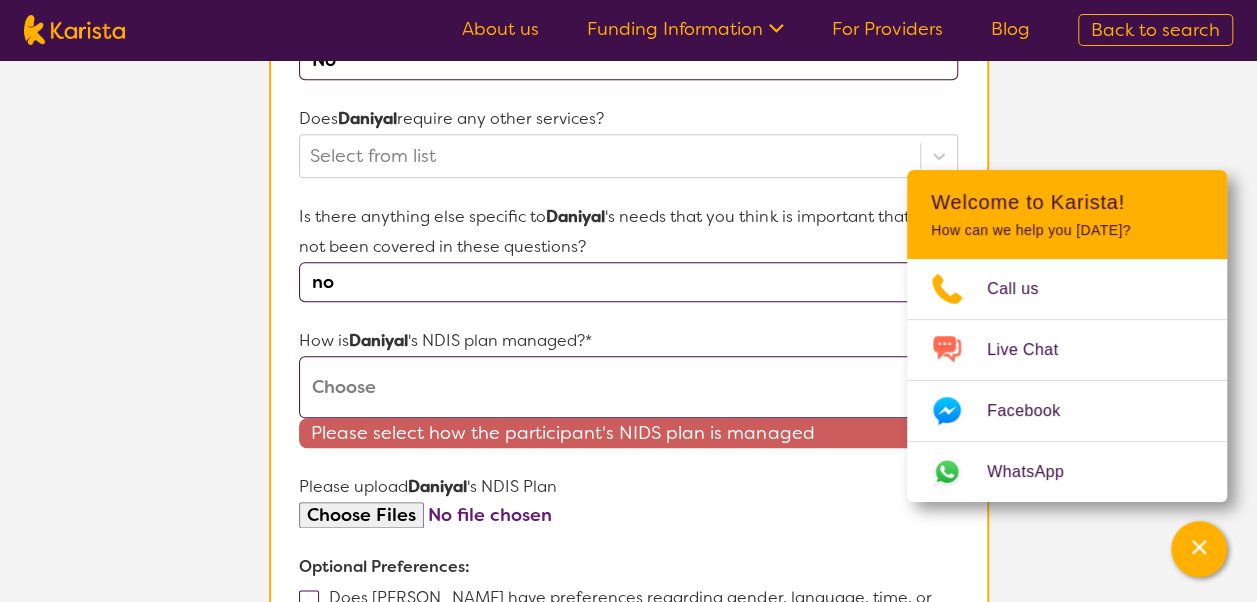 select on "Plan Managed" 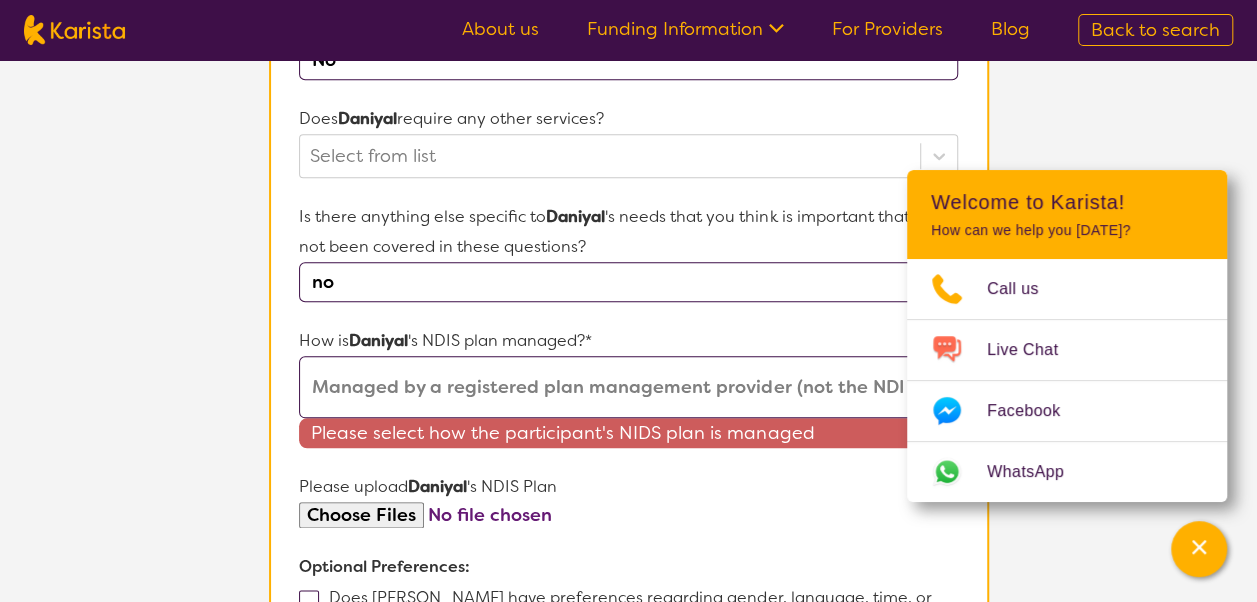 click on "Self-managed NDIS plan Managed by a registered plan management provider (not the NDIA) Agency-managed (by the NDIA) I'm not sure" at bounding box center (628, 387) 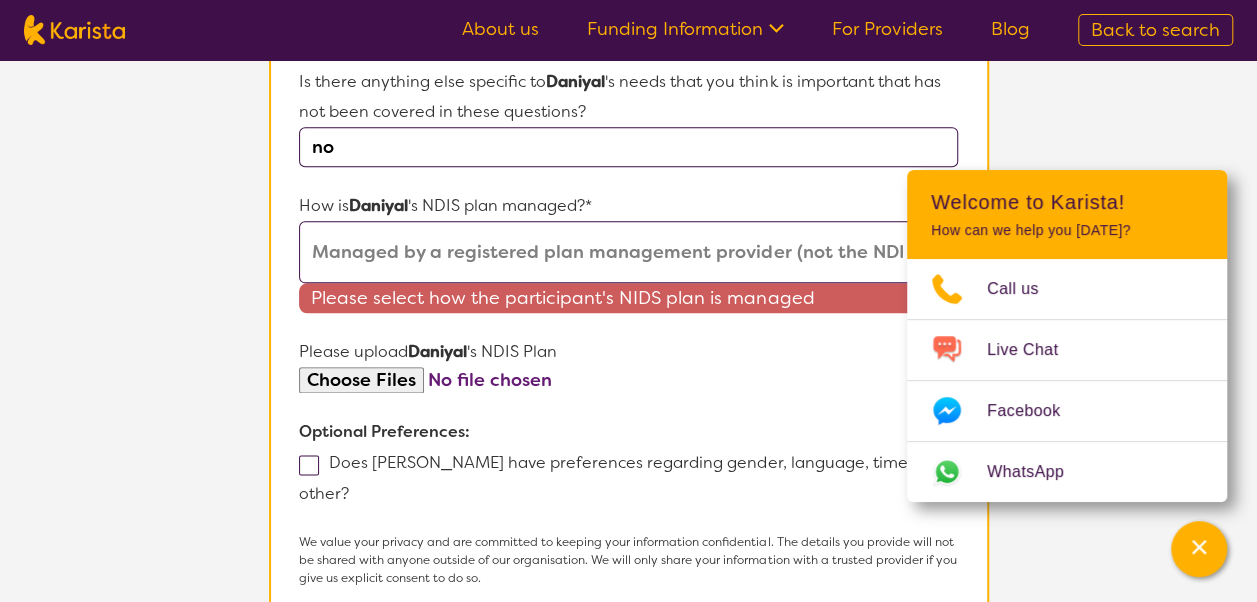 scroll, scrollTop: 1040, scrollLeft: 0, axis: vertical 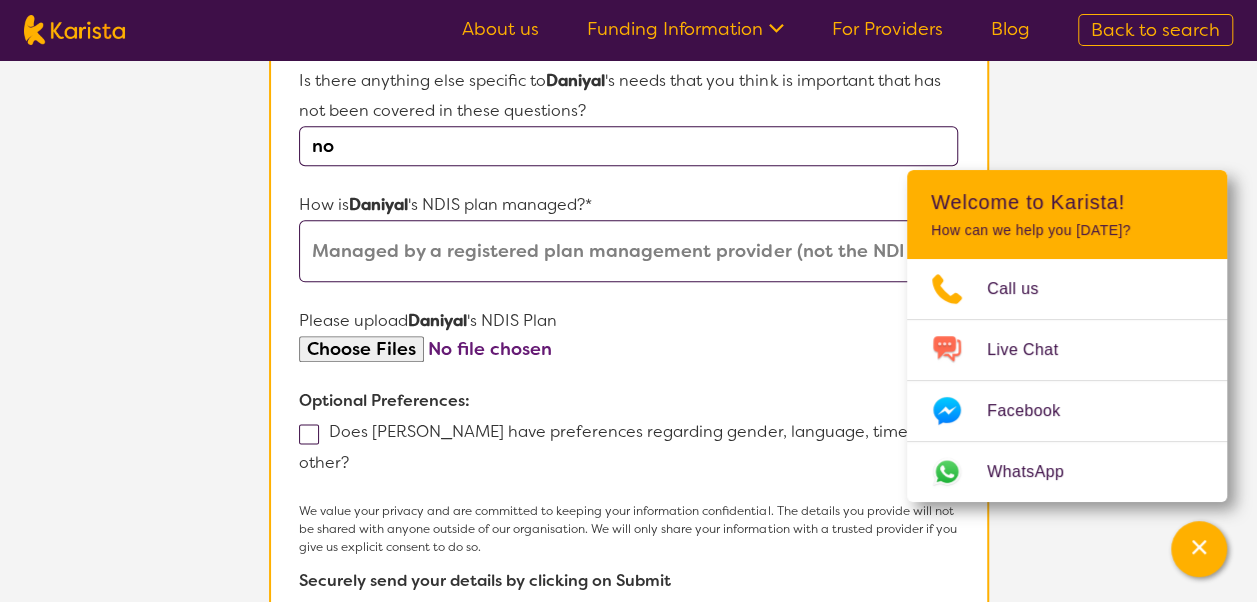 click on "Name of participant First Name* [PERSON_NAME] Last Name [PERSON_NAME] What age is  [PERSON_NAME] * ? 11 What is your relationship to  [PERSON_NAME] *? This request is for myself I am their parent I am their child I am their spouse/partner I am their carer I am their Support Coordinator I am their Local Area Coordinator I am their Child Safety Officer I am their Aged Care Case Worker Other Please tell us any relevant medical diagnosis or disability that relates to  [PERSON_NAME] 's need for  Psychology *? [MEDICAL_DATA] ASD [MEDICAL_DATA] Other (type in diagnosis) I don't know What goals for  [PERSON_NAME] , you want to achieve by engaging  Psychology *? Anxiety, social norms, [PERSON_NAME] is very fascinated with death Does  [PERSON_NAME]  have any behaviours relevant to this request that may impact on their care? No Does  Daniyal  require any other services? Select from list Is there anything else specific to  [PERSON_NAME] 's needs that you think is important that has not been covered in these questions? no How is  [PERSON_NAME] 's NDIS plan managed?* I'm not sure [PERSON_NAME]" at bounding box center (628, -39) 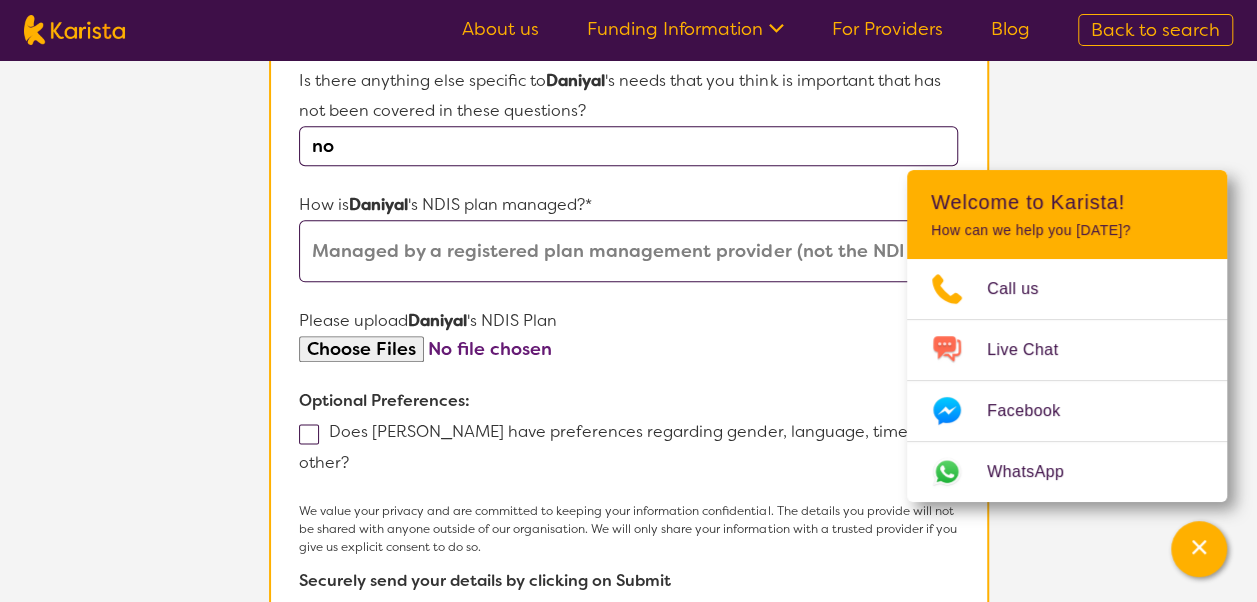 type on "C:\fakepath\Plan Approval (26).pdf" 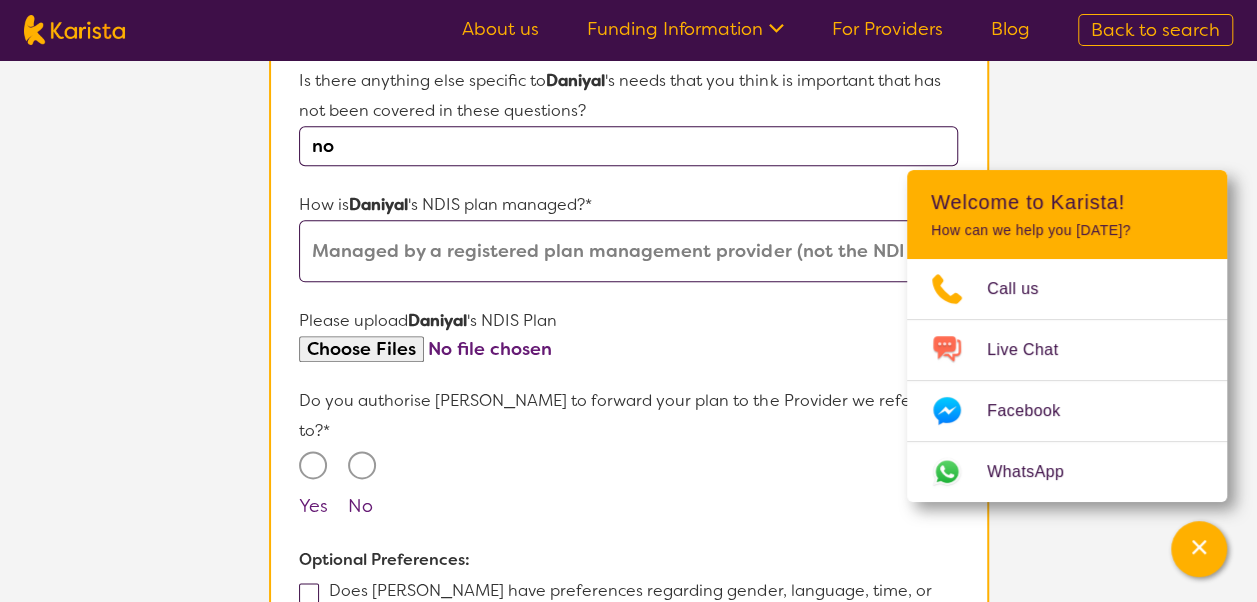 click on "Yes" at bounding box center [313, 465] 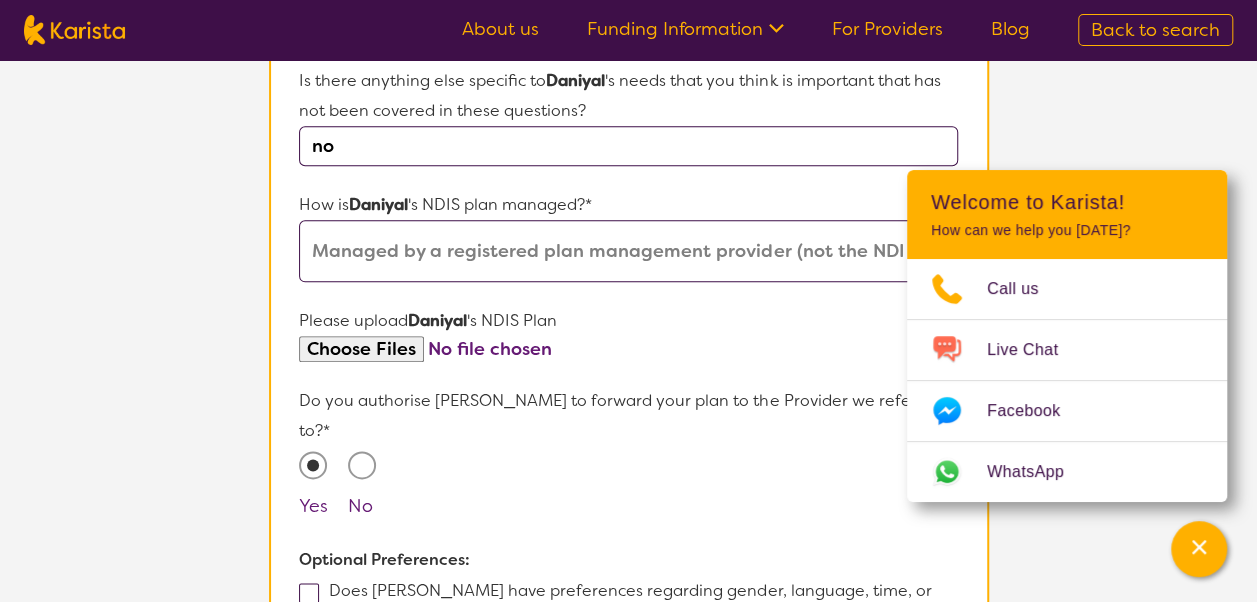 click on "Does [PERSON_NAME] have preferences regarding gender, language, time, or other?" at bounding box center (615, 606) 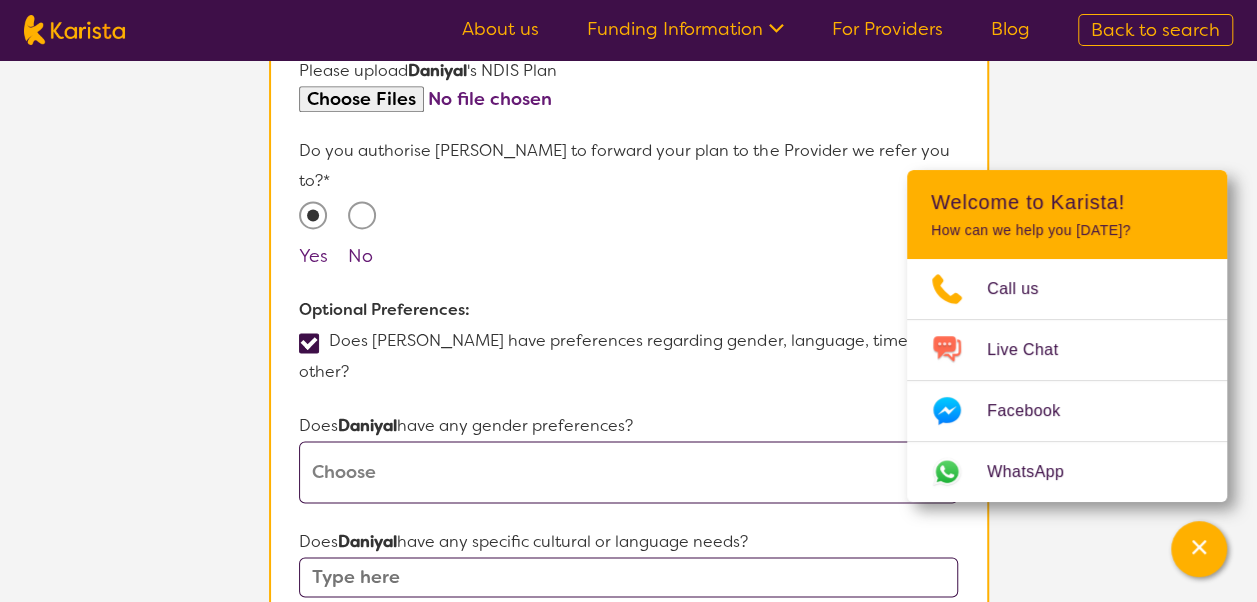 scroll, scrollTop: 1306, scrollLeft: 0, axis: vertical 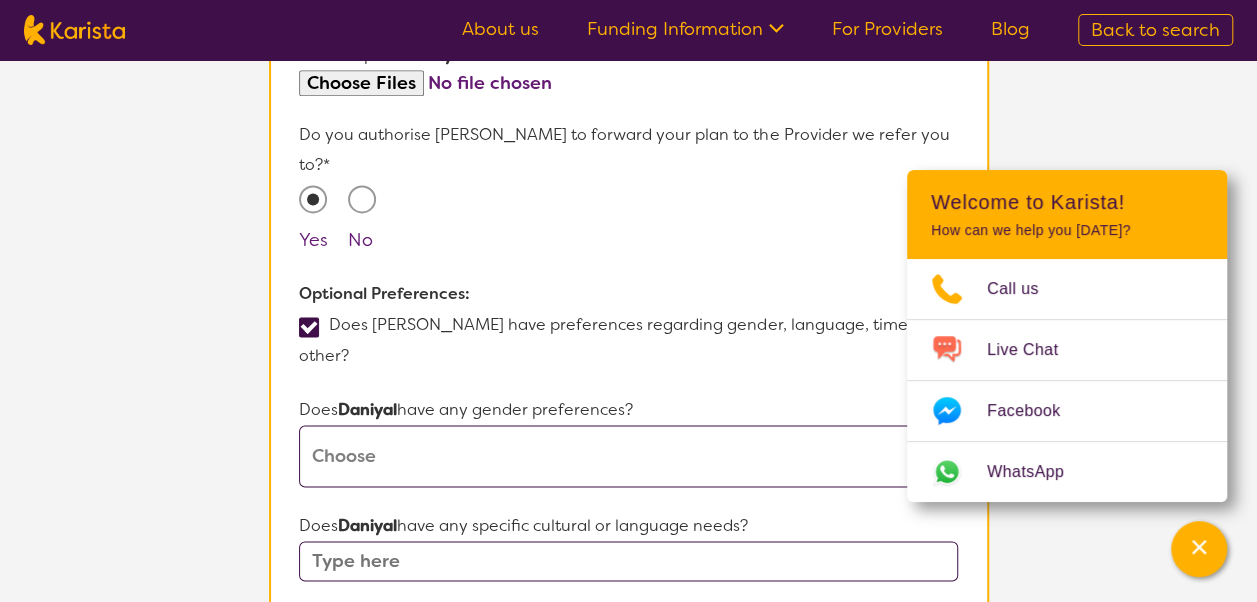 click on "[DEMOGRAPHIC_DATA] [DEMOGRAPHIC_DATA] Other No Preference" at bounding box center [628, 456] 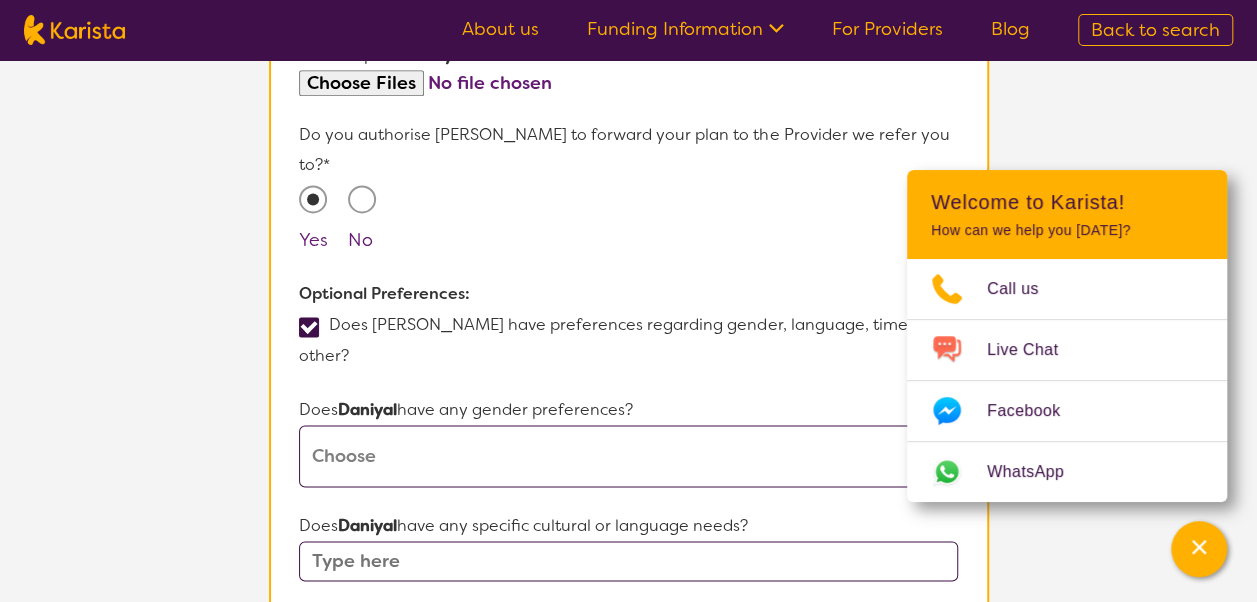 select on "No preference" 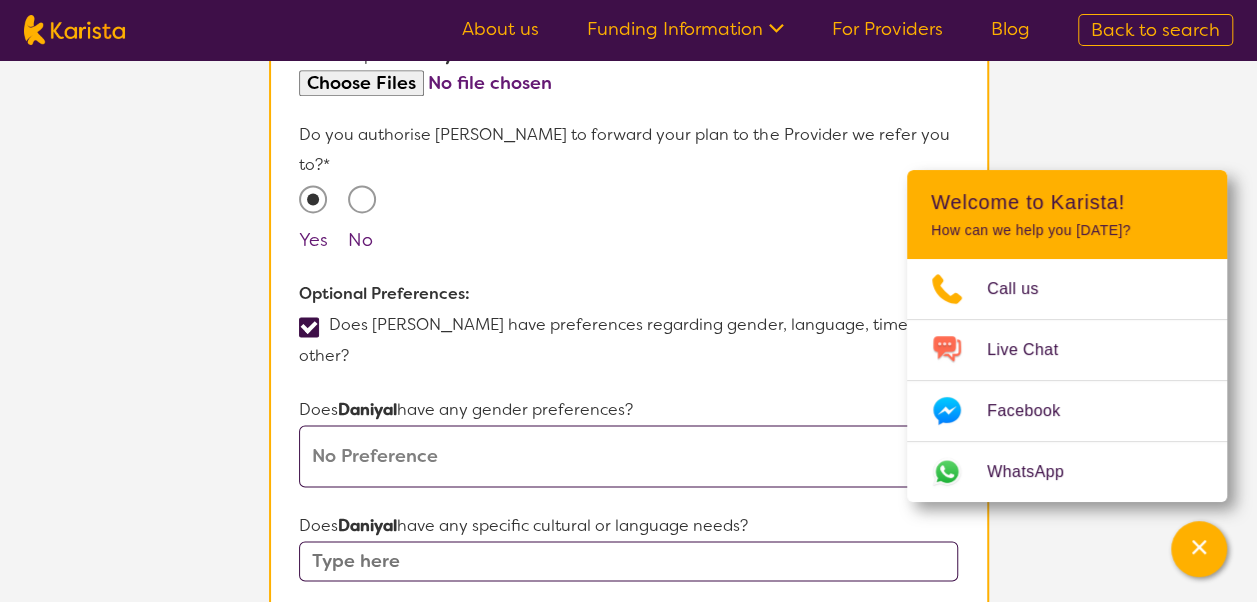 click on "[DEMOGRAPHIC_DATA] [DEMOGRAPHIC_DATA] Other No Preference" at bounding box center (628, 456) 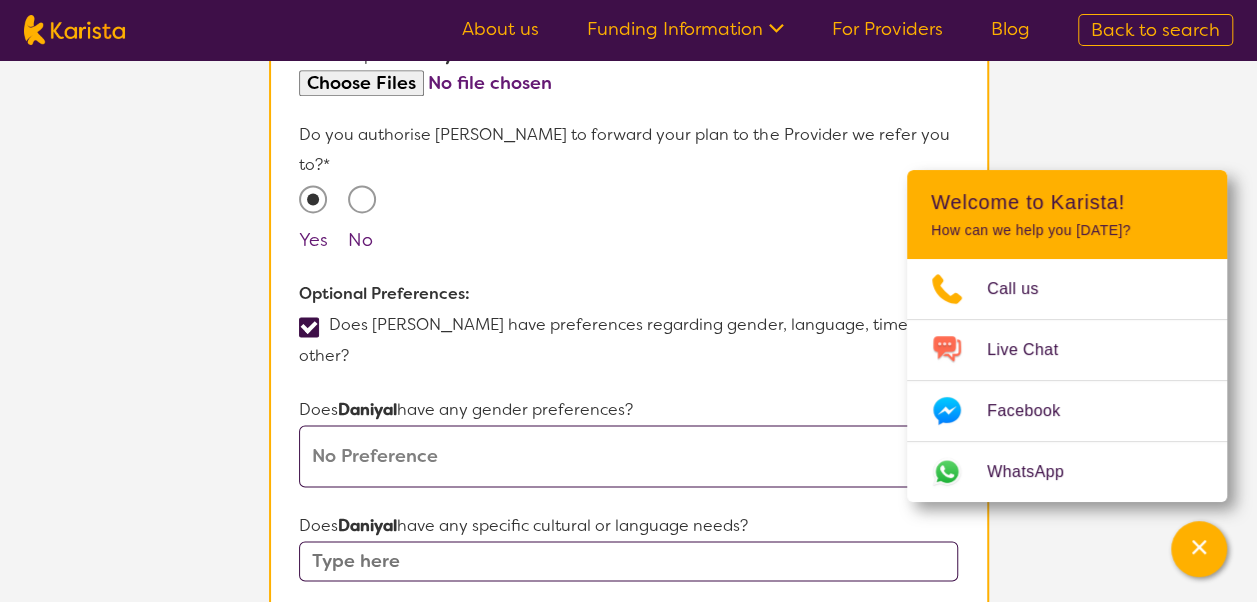 scroll, scrollTop: 1482, scrollLeft: 0, axis: vertical 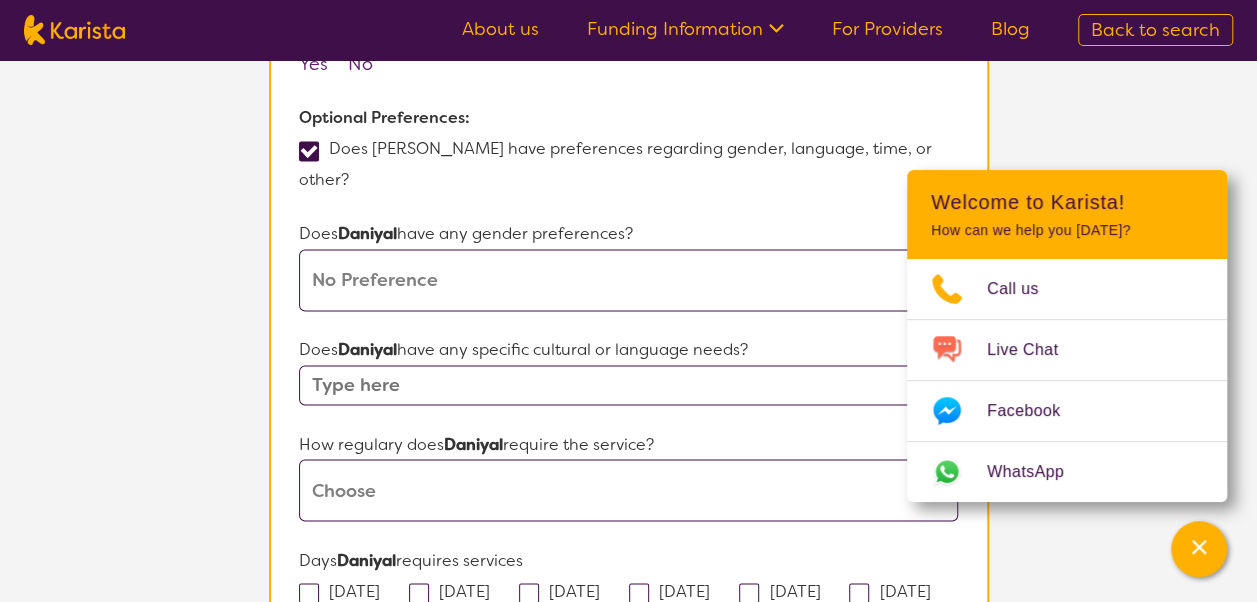 click at bounding box center [628, 385] 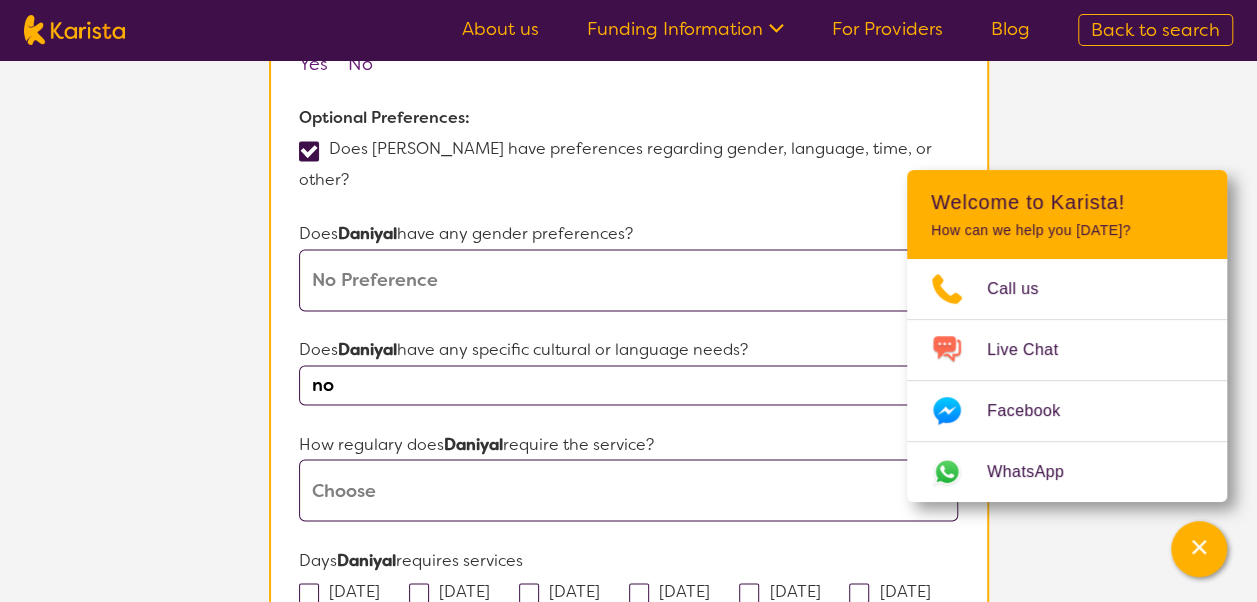 type on "no" 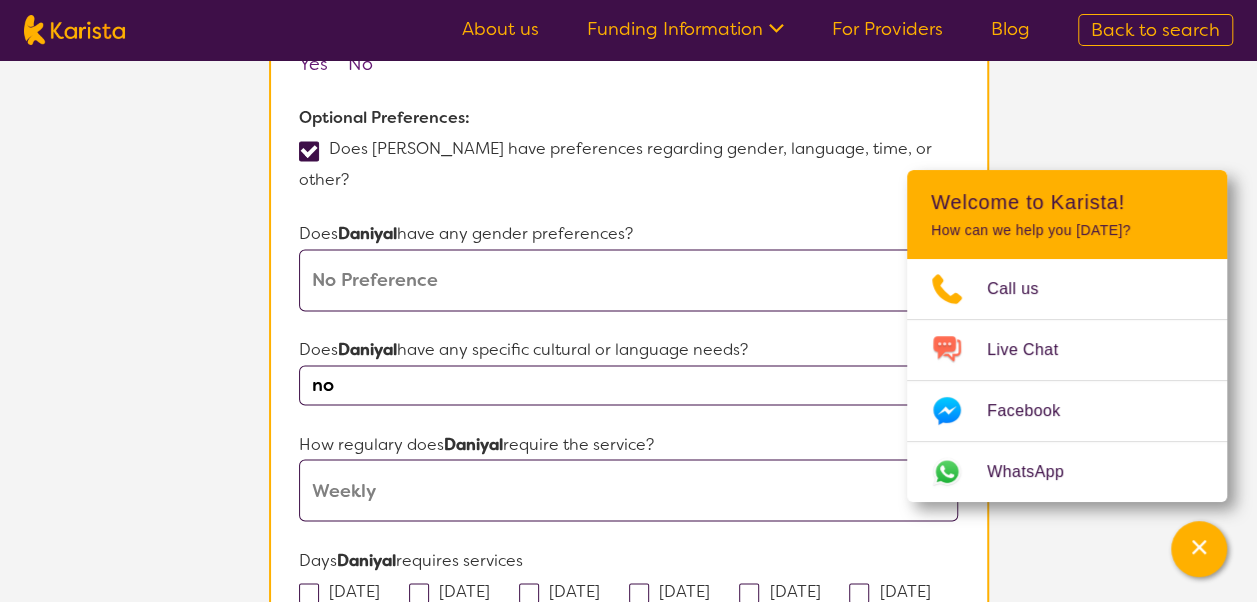 click on "Daily Twice a week Weekly Every fortnight Monthly Other" at bounding box center (628, 490) 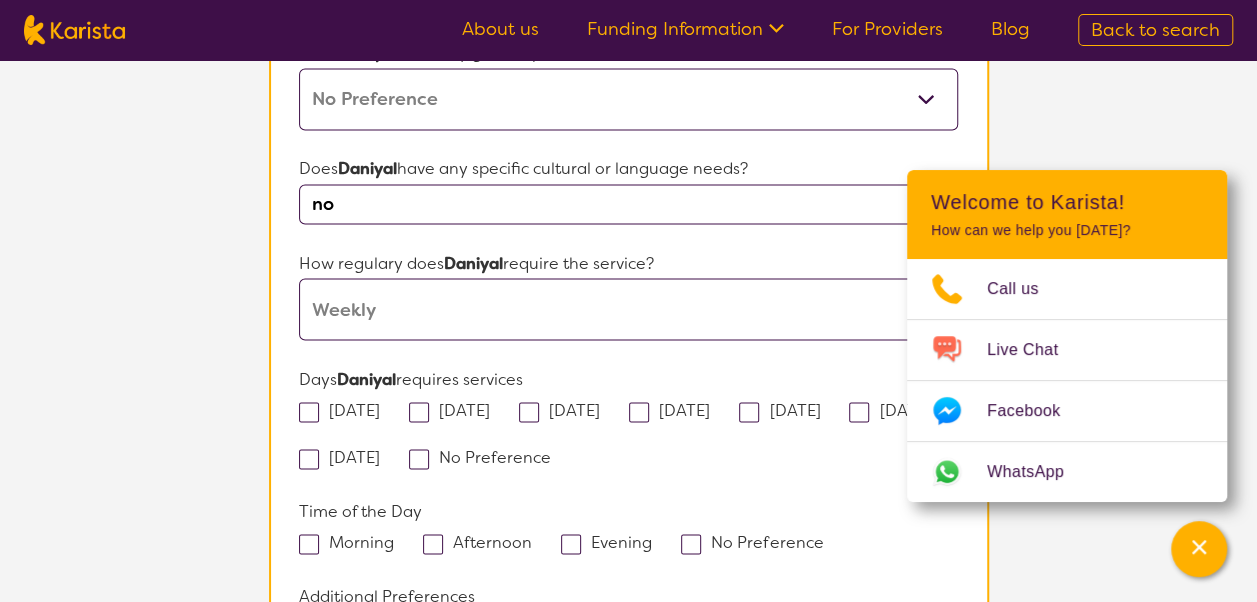scroll, scrollTop: 1664, scrollLeft: 0, axis: vertical 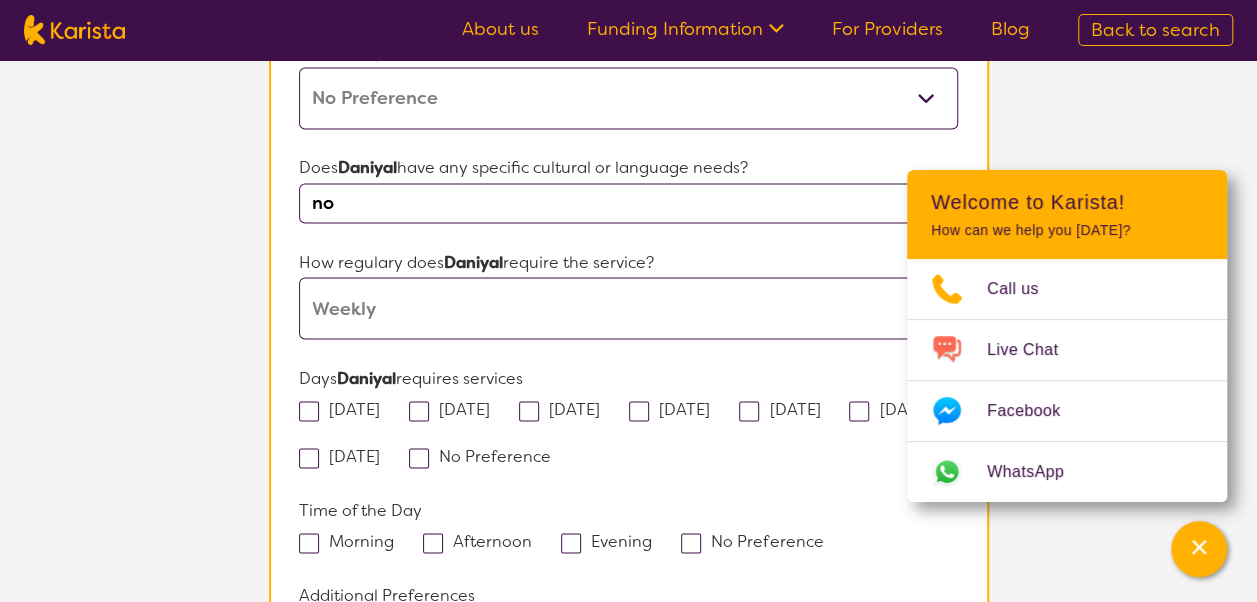 click at bounding box center (529, 411) 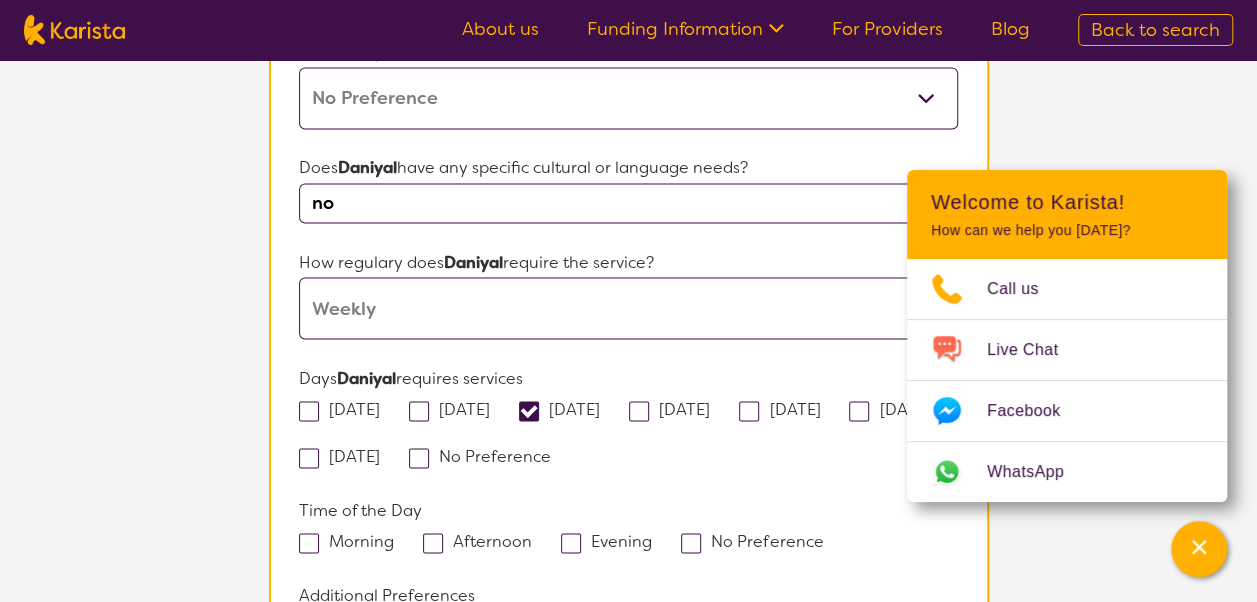 click at bounding box center (859, 411) 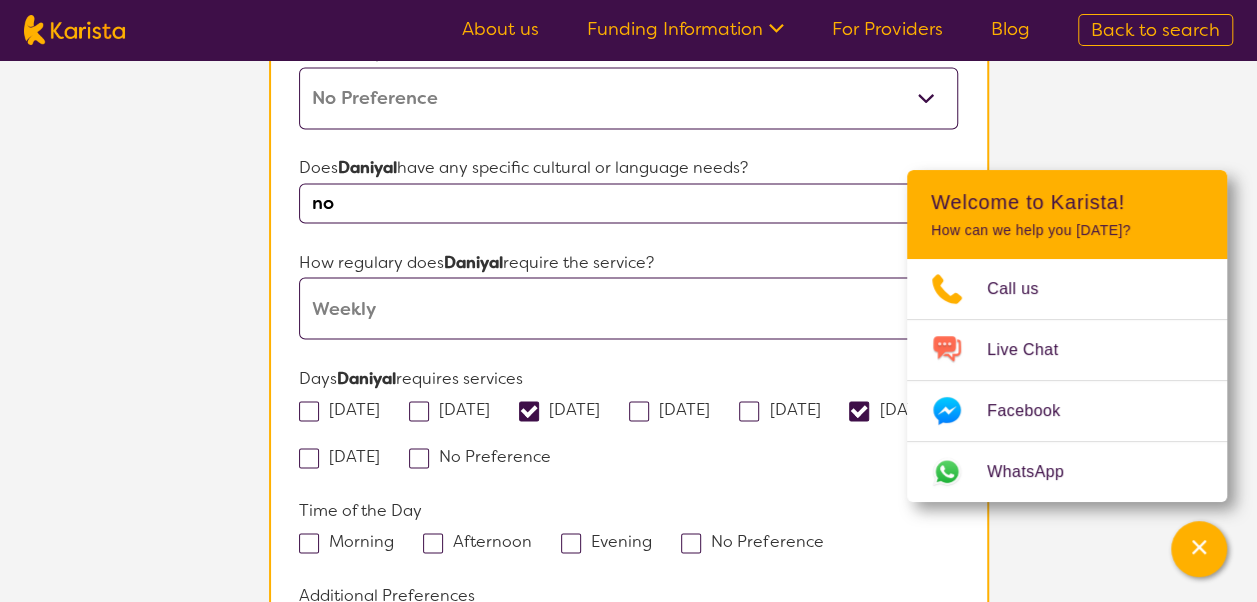 click at bounding box center [433, 543] 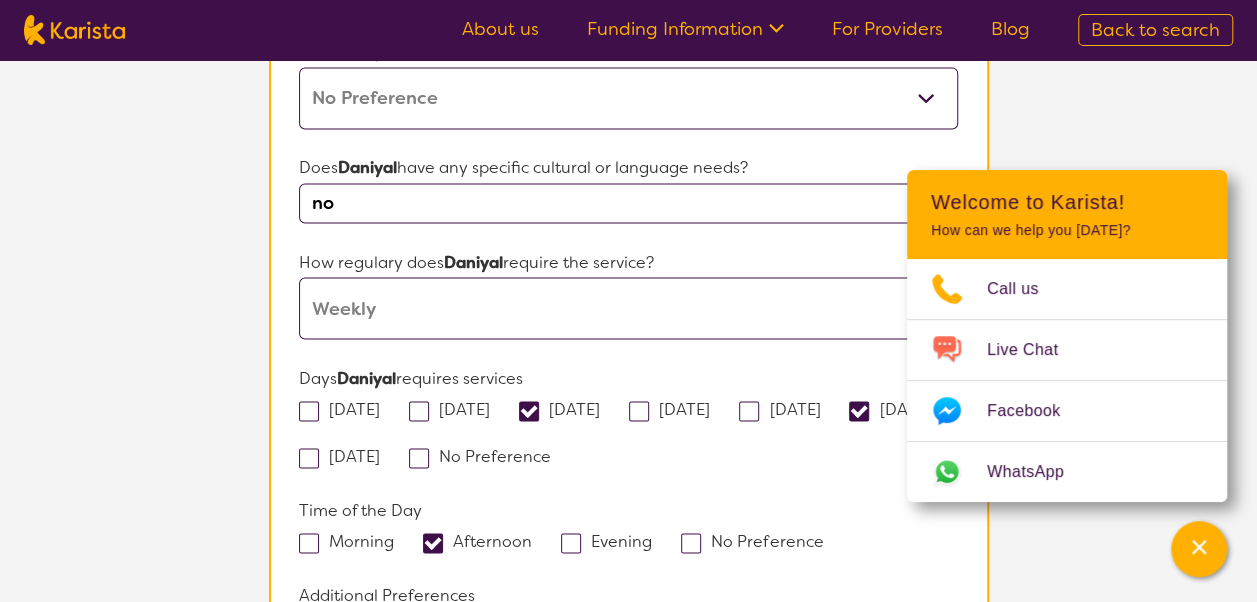 click at bounding box center [571, 543] 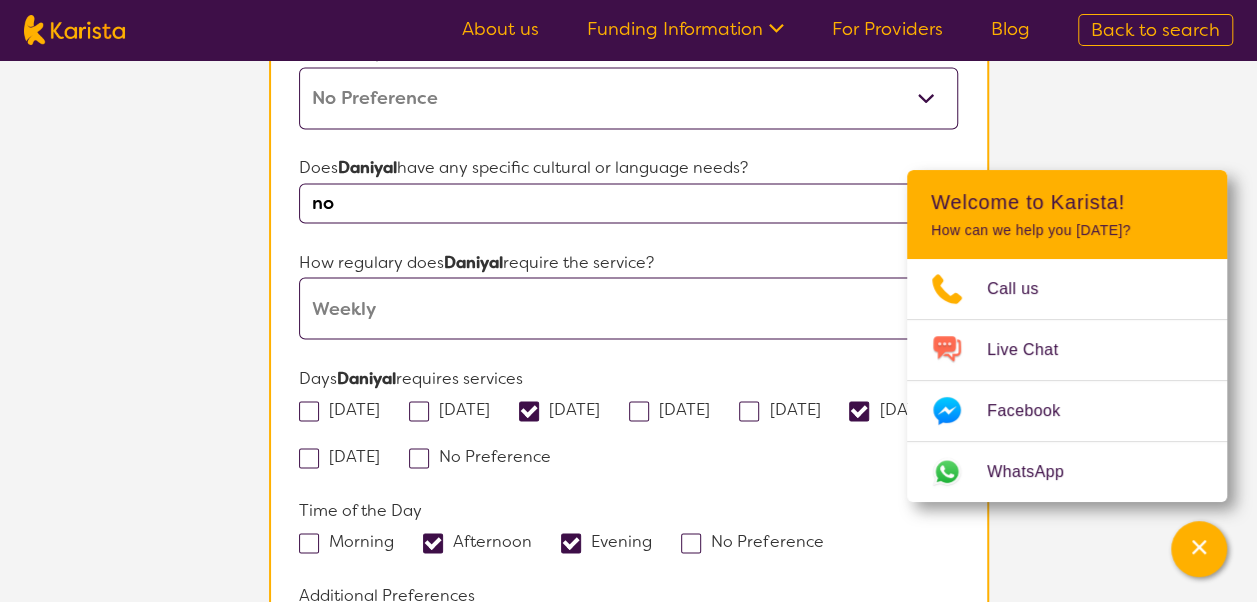 click at bounding box center [628, 630] 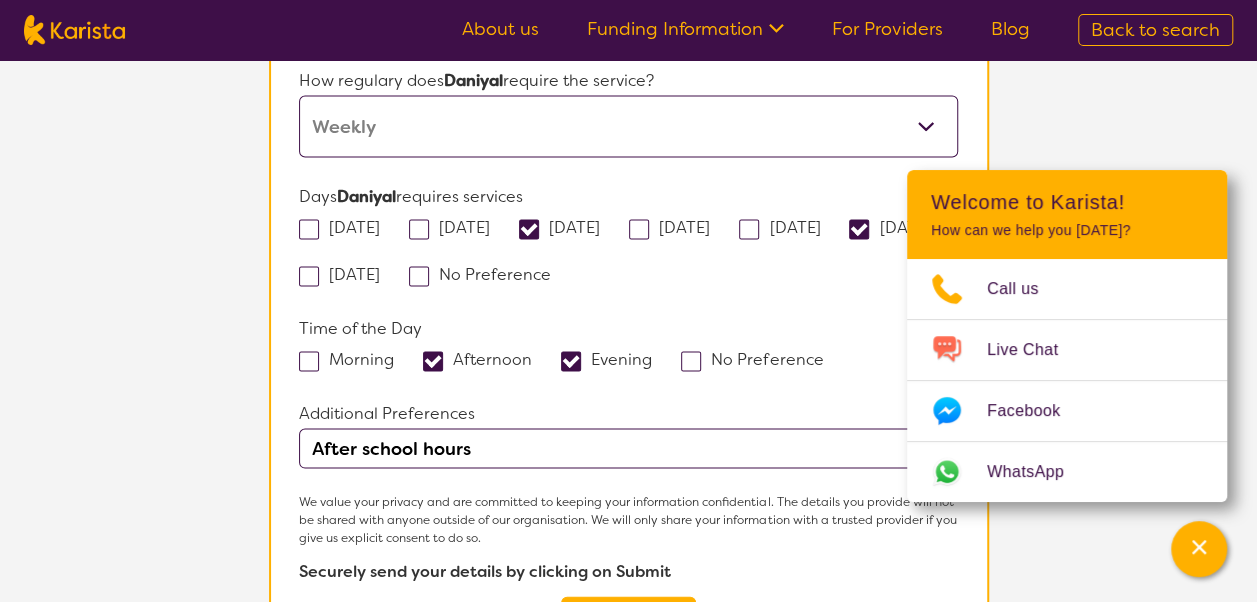 scroll, scrollTop: 1854, scrollLeft: 0, axis: vertical 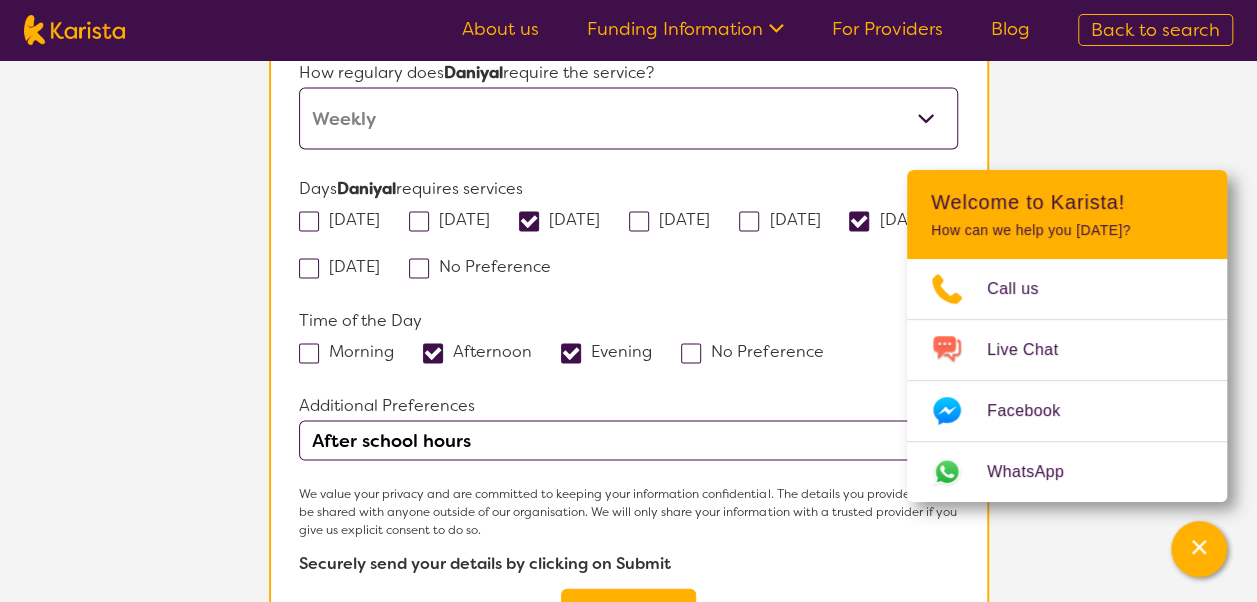 type on "After school hours" 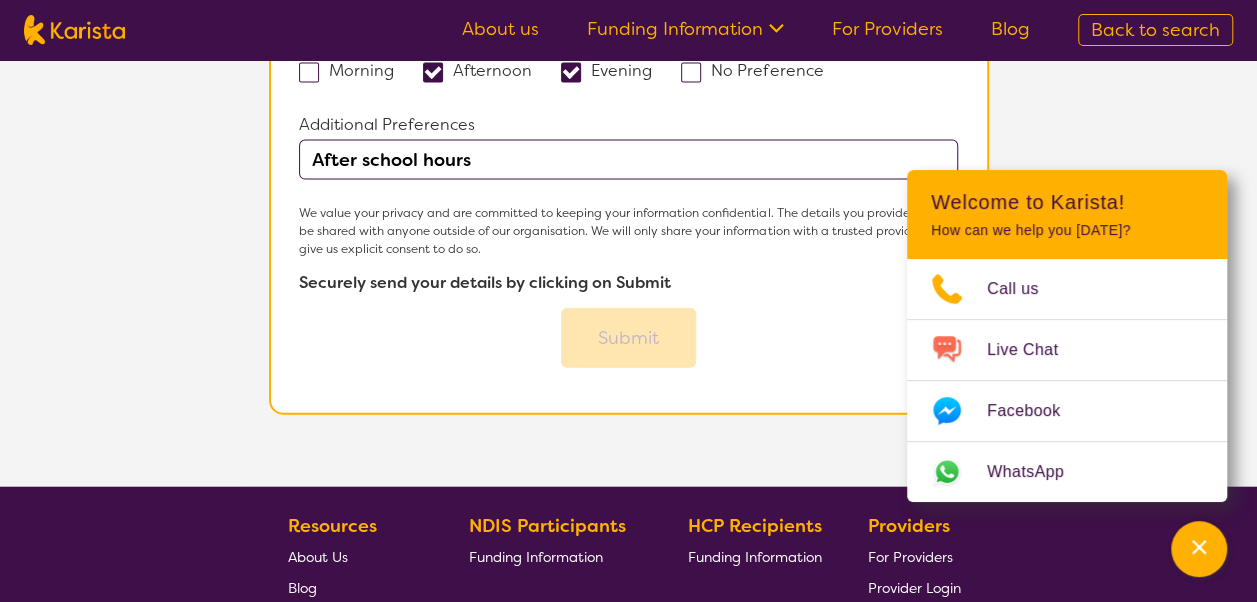 scroll, scrollTop: 2196, scrollLeft: 0, axis: vertical 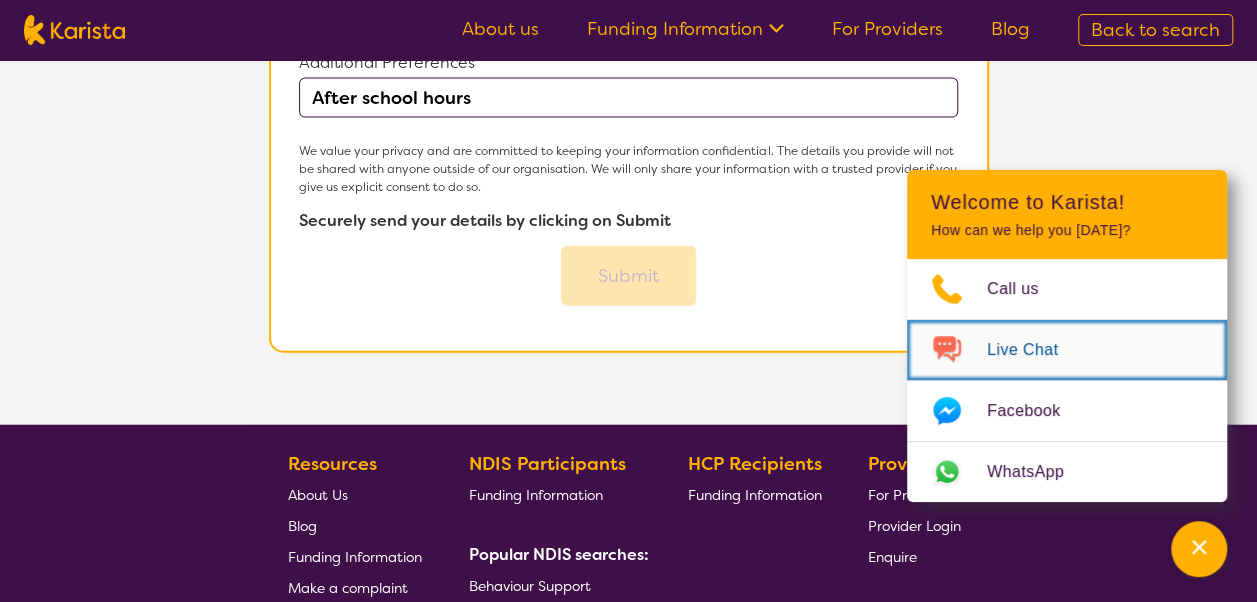 click on "Live Chat" at bounding box center [1034, 350] 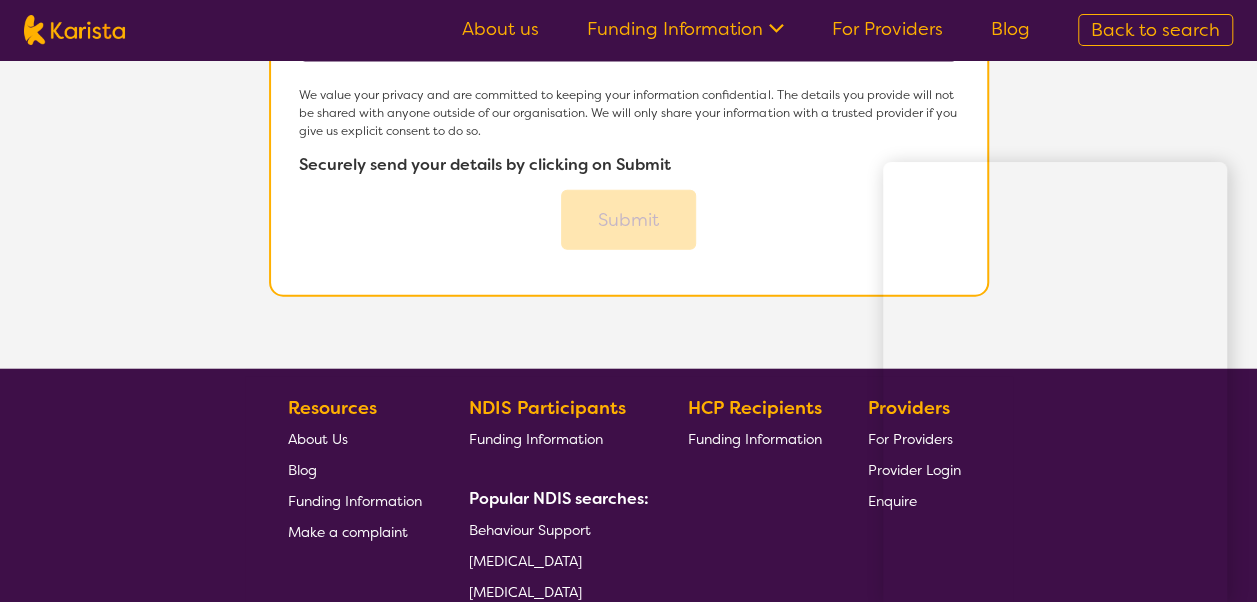 scroll, scrollTop: 2250, scrollLeft: 0, axis: vertical 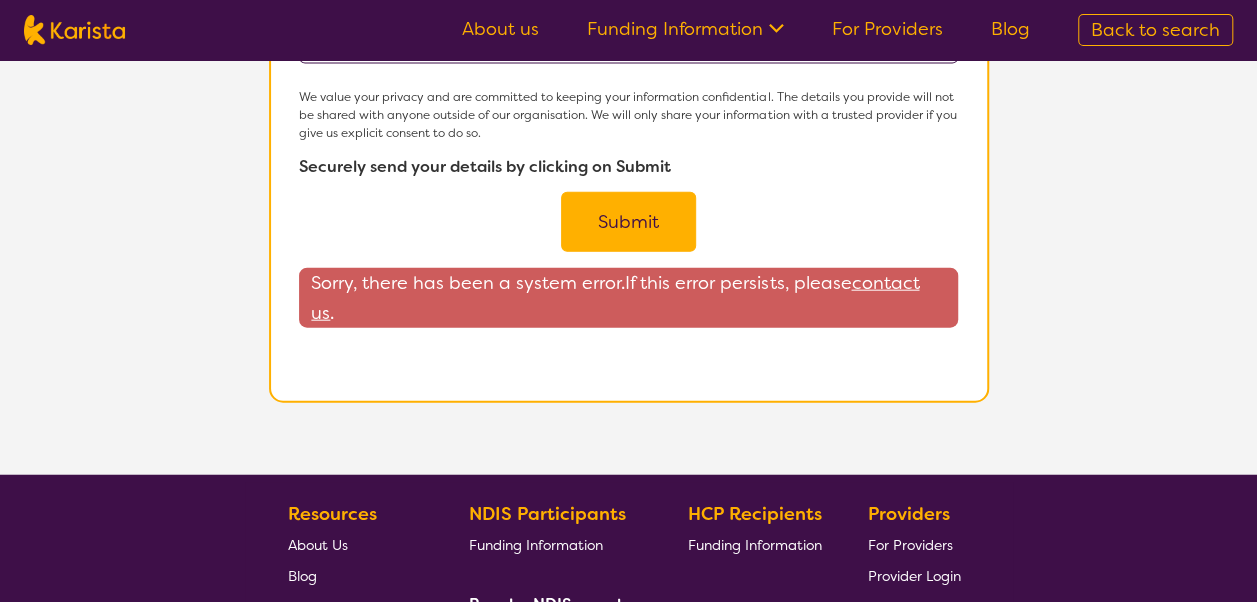 click on "contact us" at bounding box center (615, 298) 